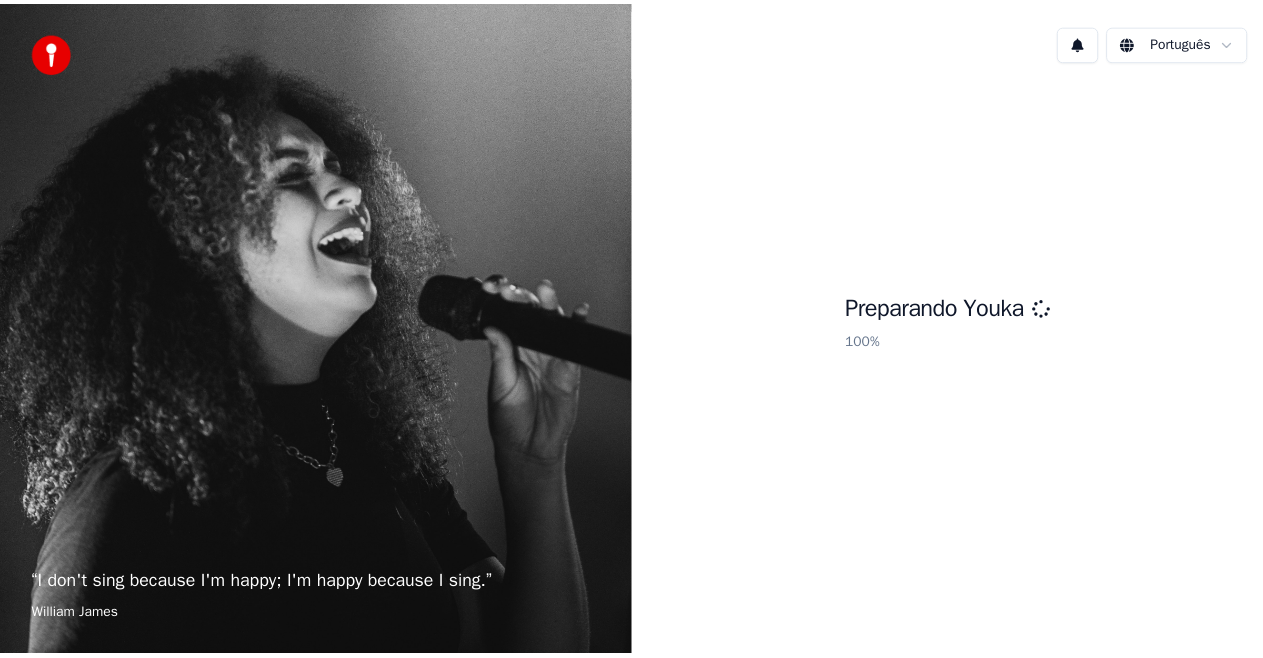 scroll, scrollTop: 0, scrollLeft: 0, axis: both 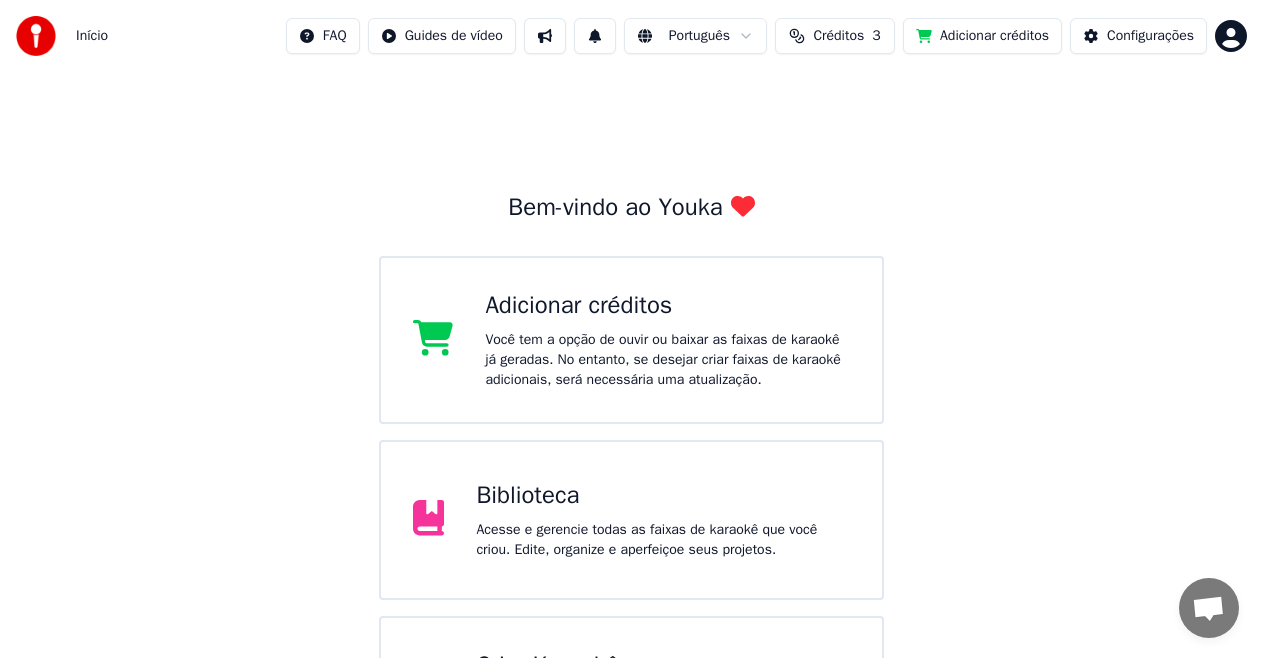 click on "Você tem a opção de ouvir ou baixar as faixas de karaokê já geradas. No entanto, se desejar criar faixas de karaokê adicionais, será necessária uma atualização." at bounding box center [667, 360] 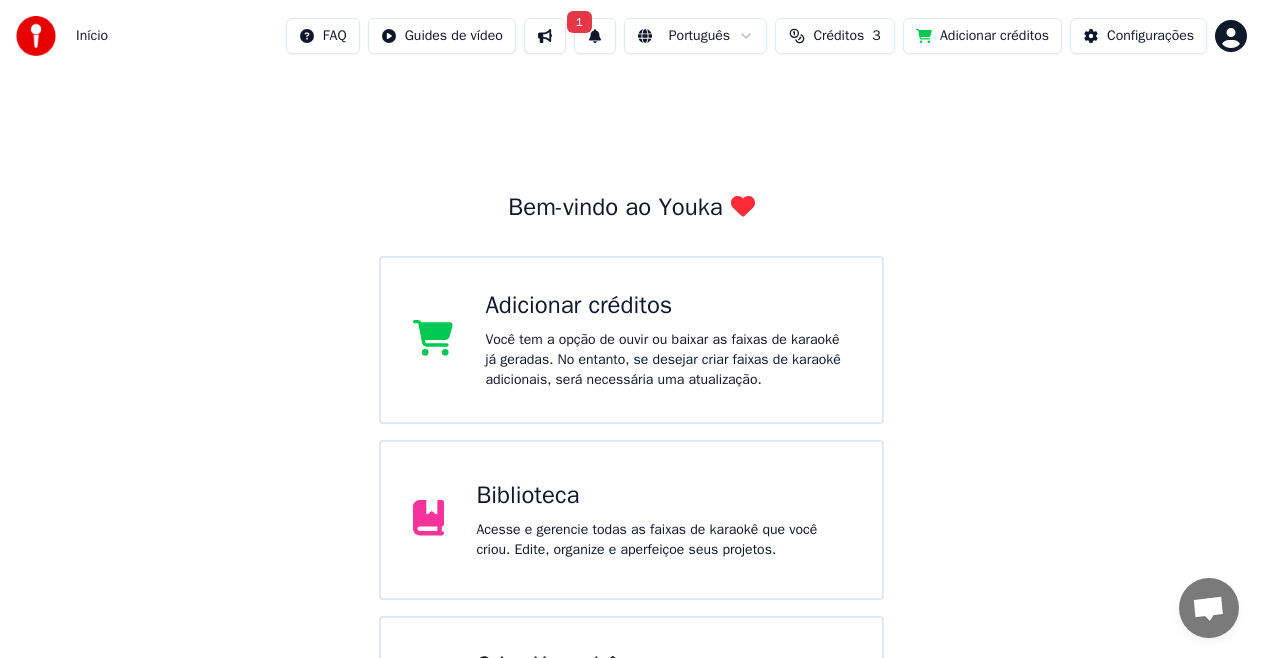 click on "1" at bounding box center (579, 22) 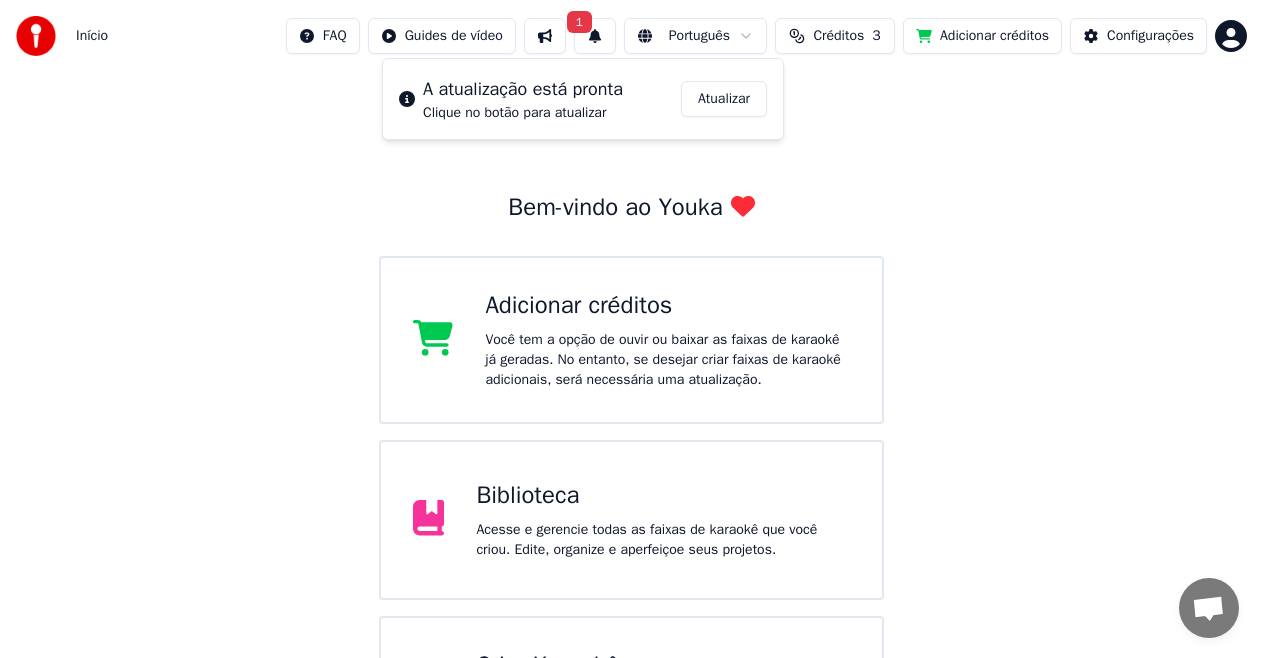 click on "Atualizar" at bounding box center (724, 99) 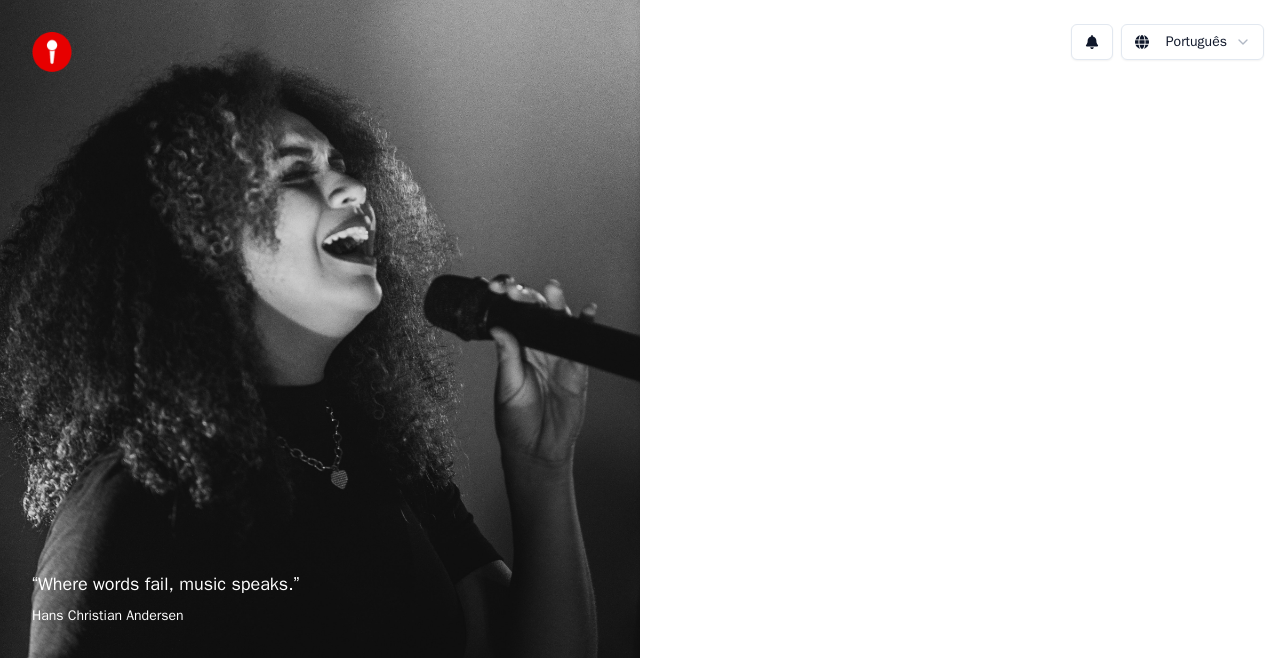scroll, scrollTop: 0, scrollLeft: 0, axis: both 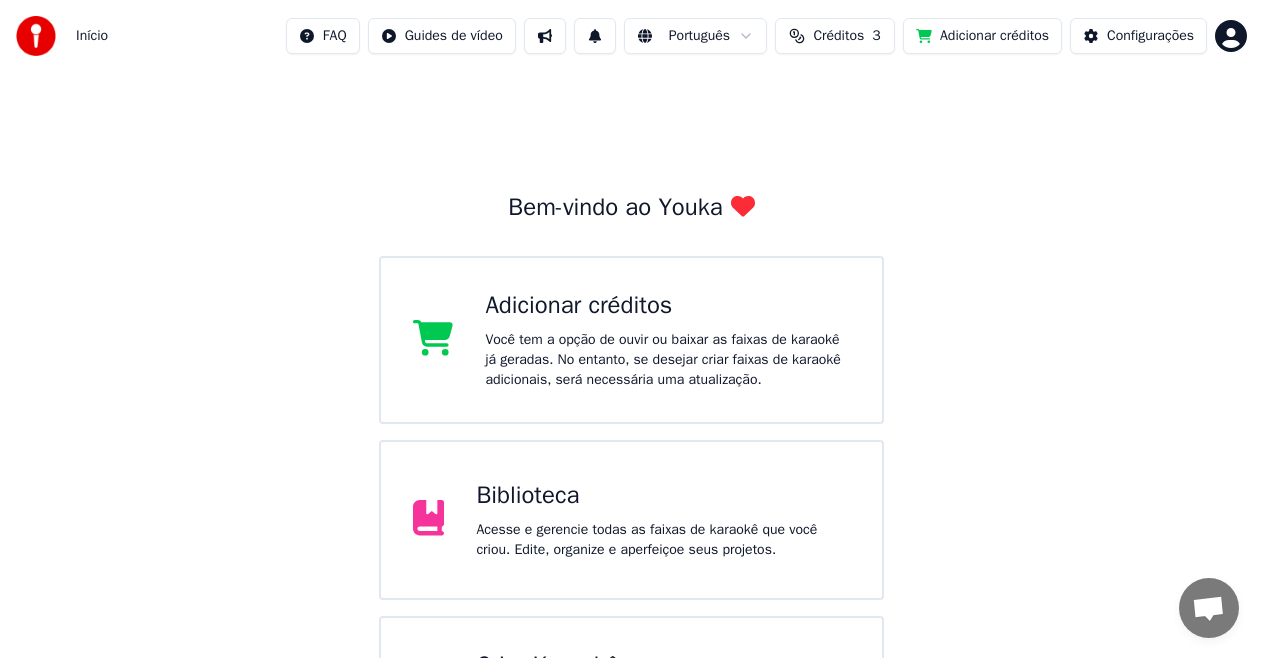 click on "Acesse e gerencie todas as faixas de karaokê que você criou. Edite, organize e aperfeiçoe seus projetos." at bounding box center (663, 540) 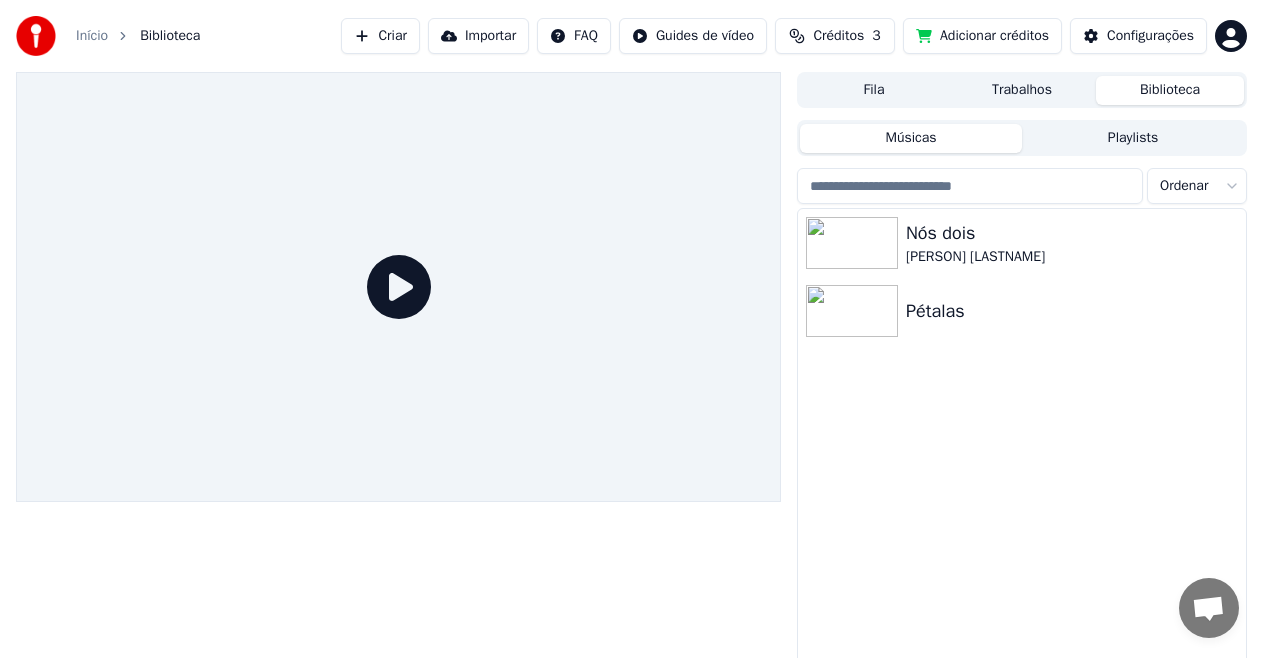 click on "Importar" at bounding box center [478, 36] 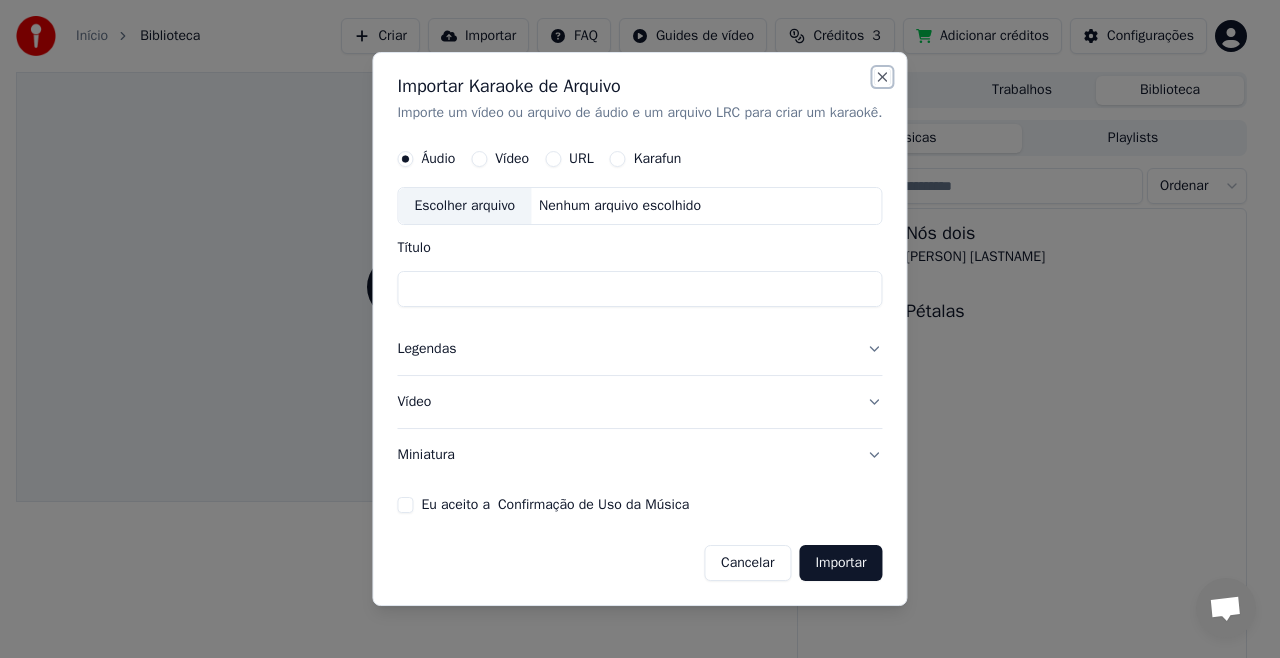 click on "Close" at bounding box center [883, 77] 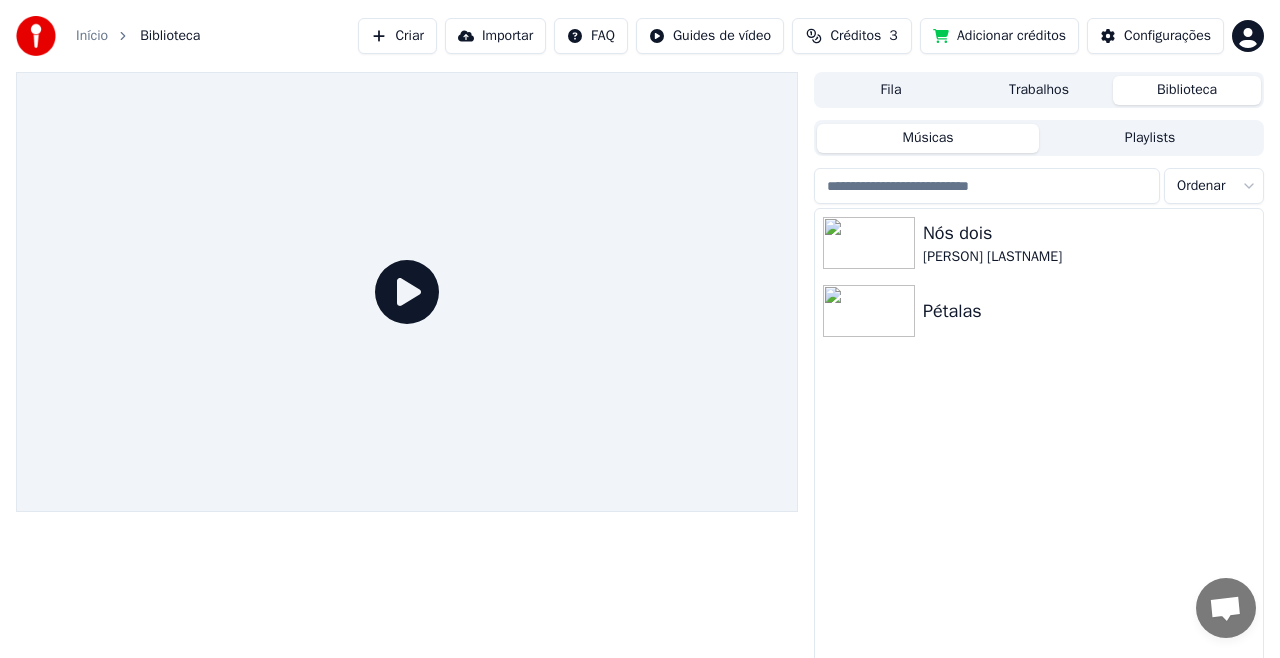 click on "Início Biblioteca Criar Importar FAQ Guides de vídeo Créditos 3 Adicionar créditos Configurações Fila Trabalhos Biblioteca Músicas Playlists Ordenar Nós dois Tadeu Franco Pétalas" at bounding box center [640, 329] 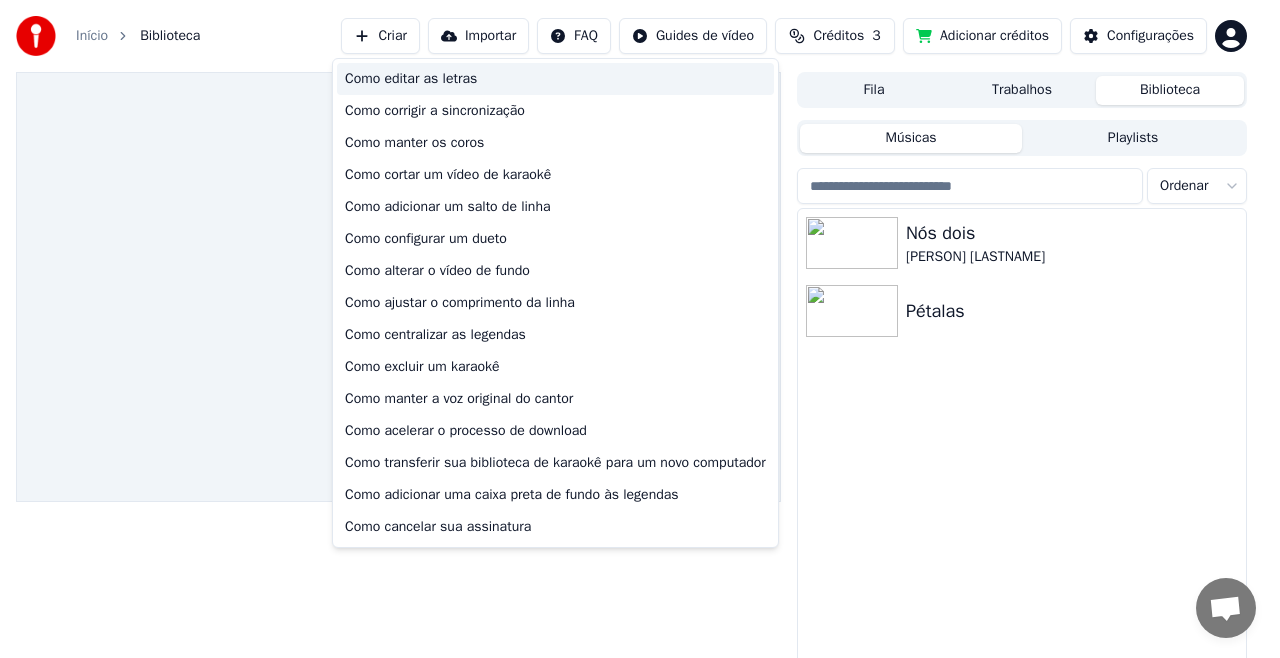 click on "Como editar as letras" at bounding box center (555, 79) 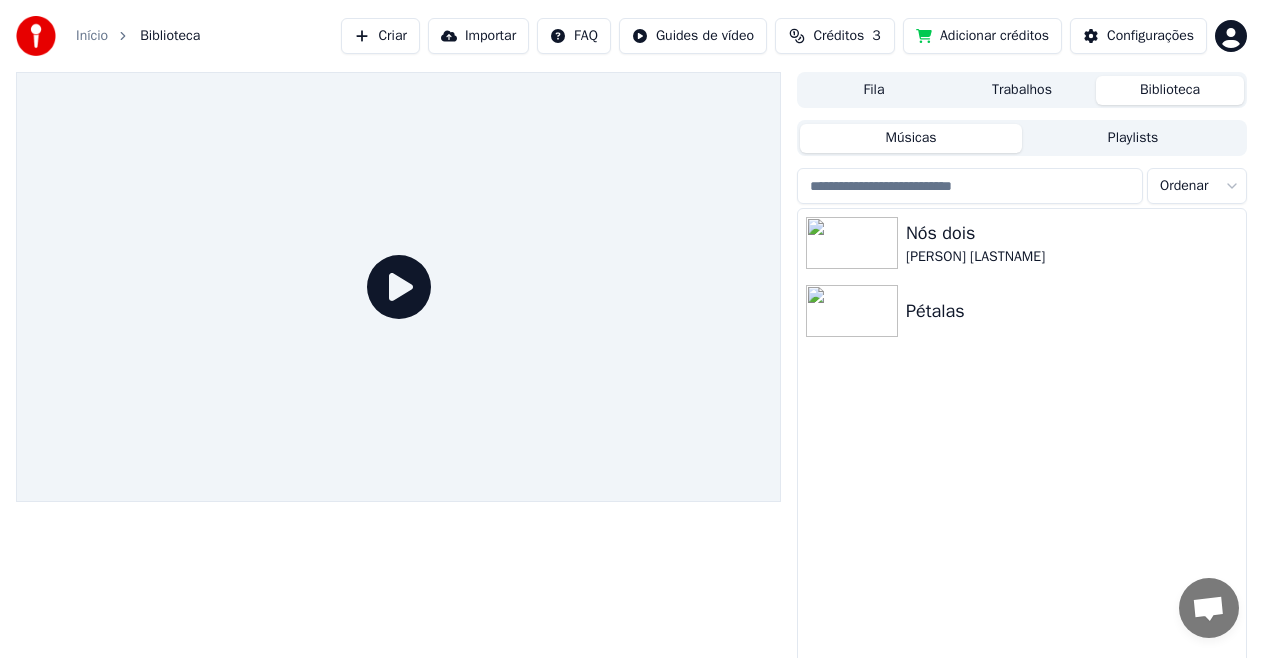 click on "Início Biblioteca Criar Importar FAQ Guides de vídeo Créditos 3 Adicionar créditos Configurações Fila Trabalhos Biblioteca Músicas Playlists Ordenar Nós dois Tadeu Franco Pétalas" at bounding box center (631, 329) 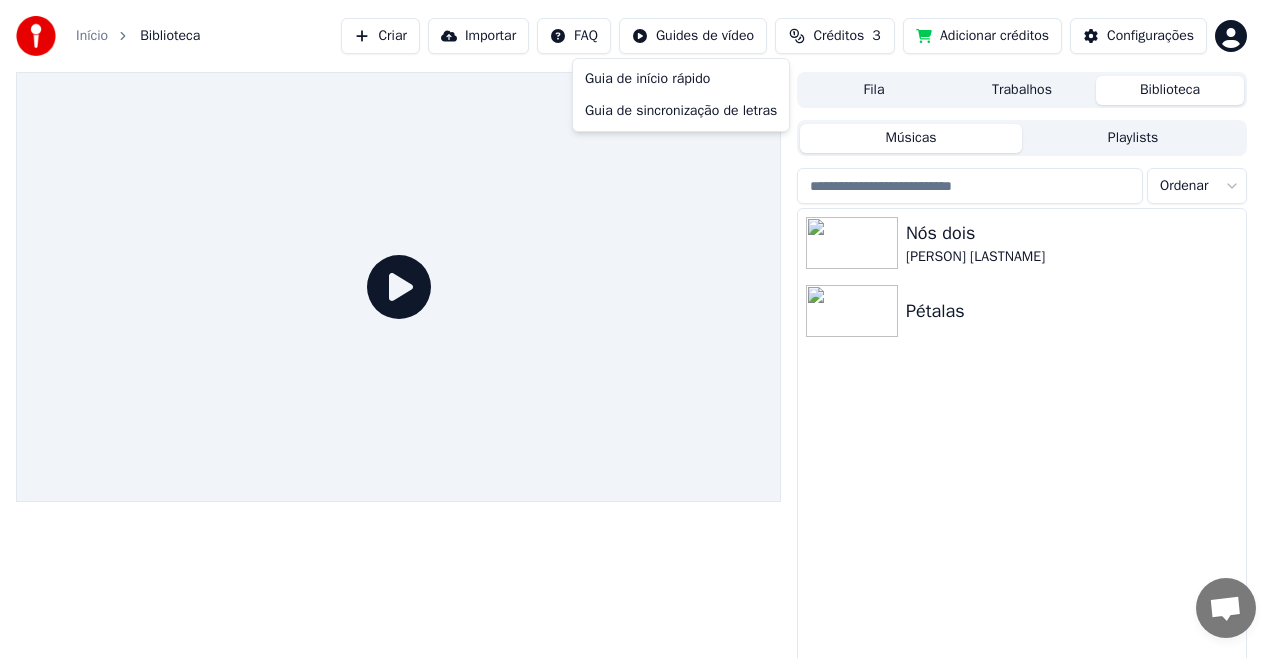 click on "Início Biblioteca Criar Importar FAQ Guides de vídeo Créditos 3 Adicionar créditos Configurações Fila Trabalhos Biblioteca Músicas Playlists Ordenar Nós dois Tadeu Franco Pétalas Guia de início rápido Guia de sincronização de letras" at bounding box center (640, 329) 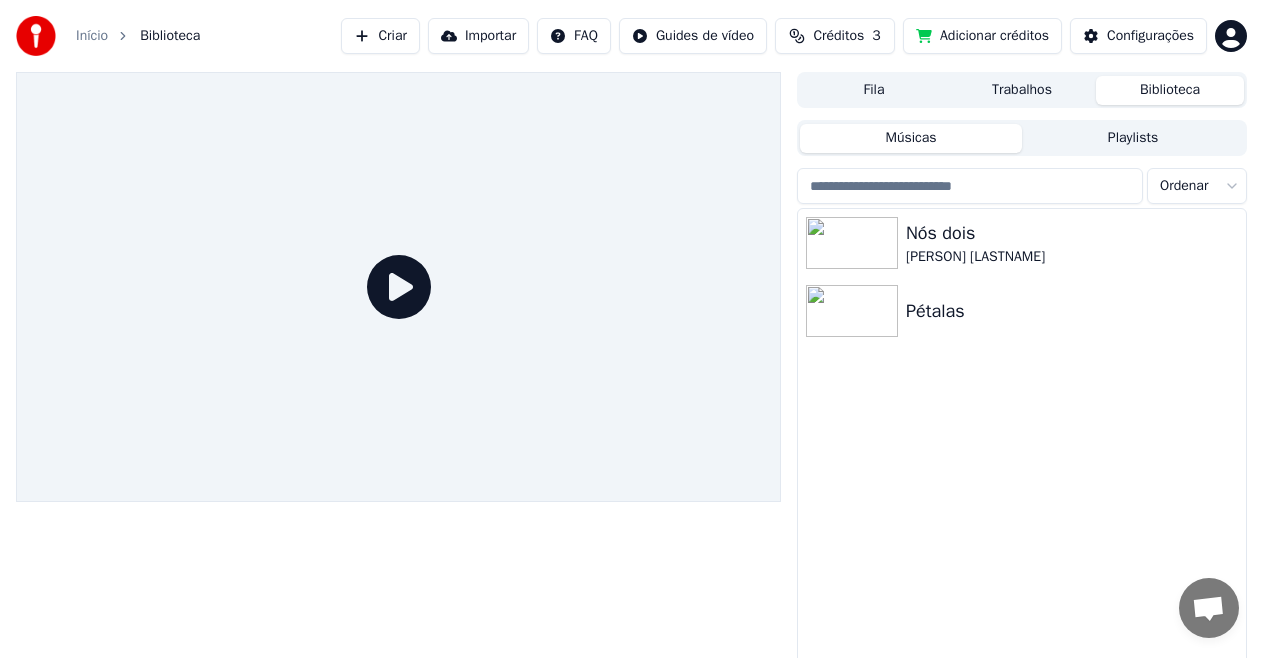 click on "Configurações" at bounding box center [1150, 36] 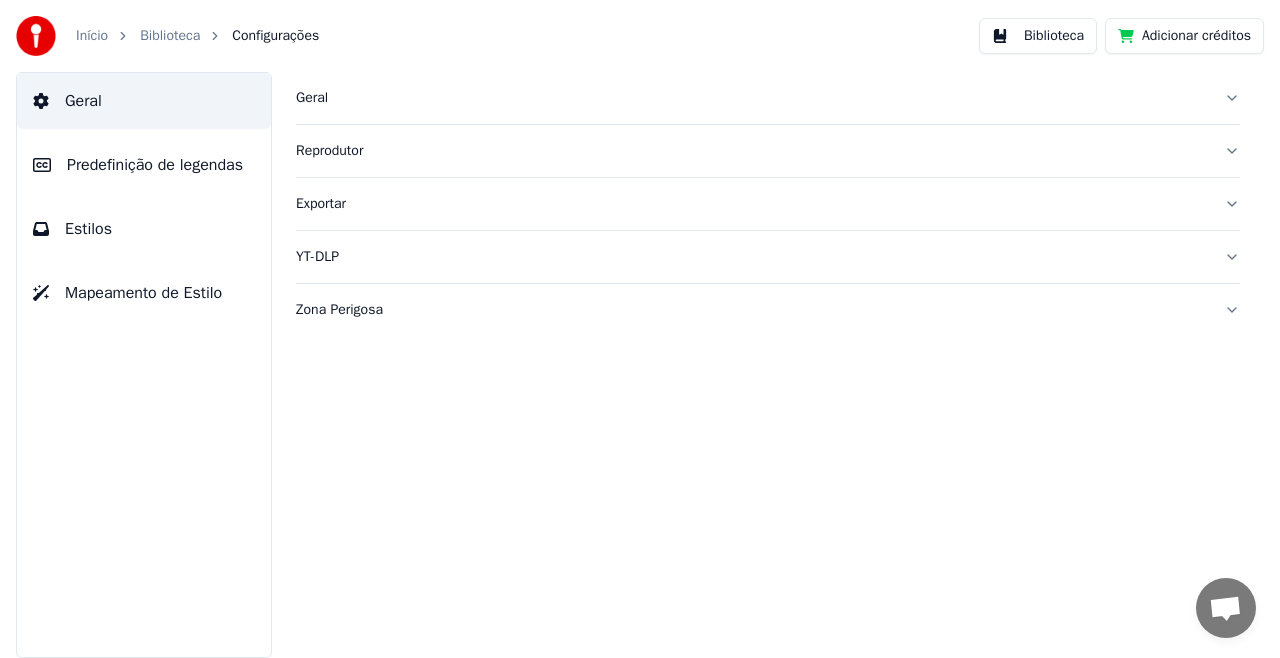 click on "Geral" at bounding box center [768, 98] 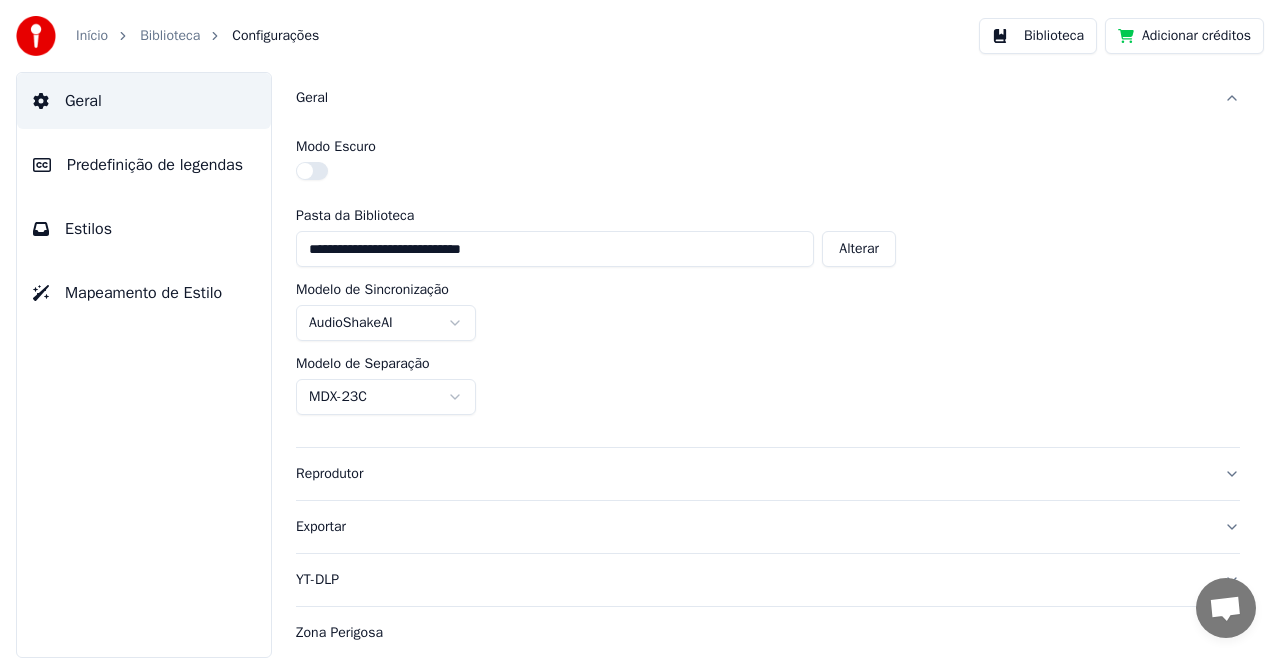 click on "Geral" at bounding box center (768, 98) 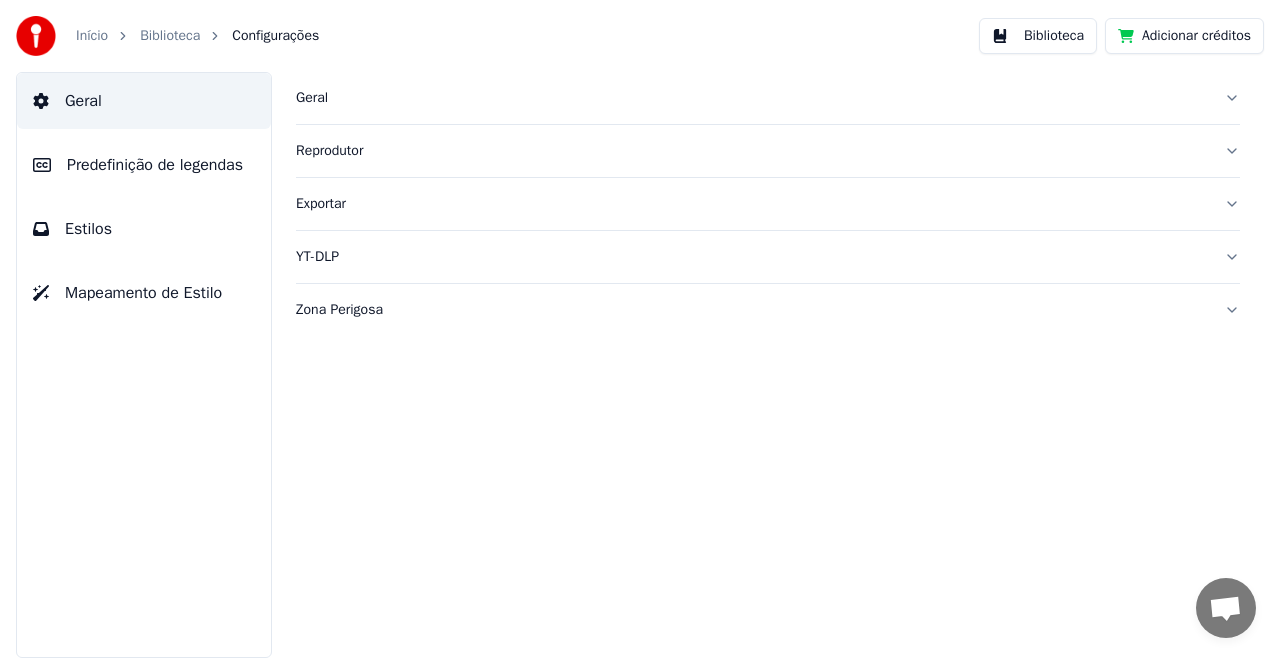 click on "Reprodutor" at bounding box center [768, 151] 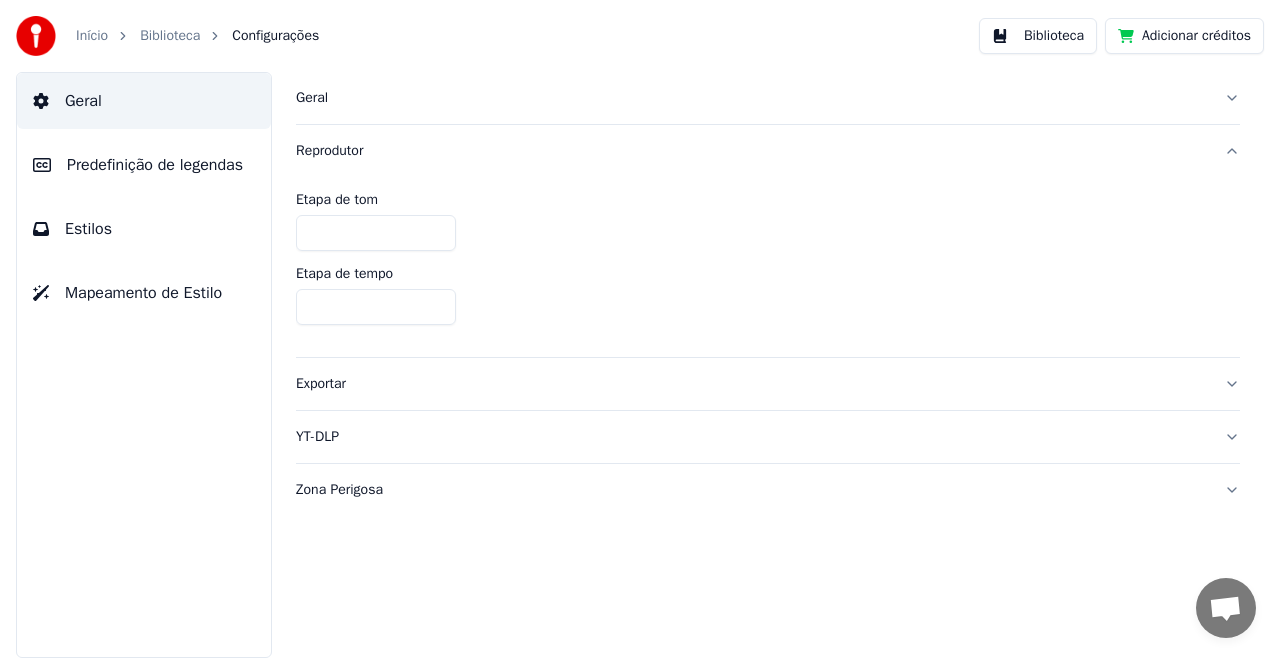 click on "Reprodutor" at bounding box center [768, 151] 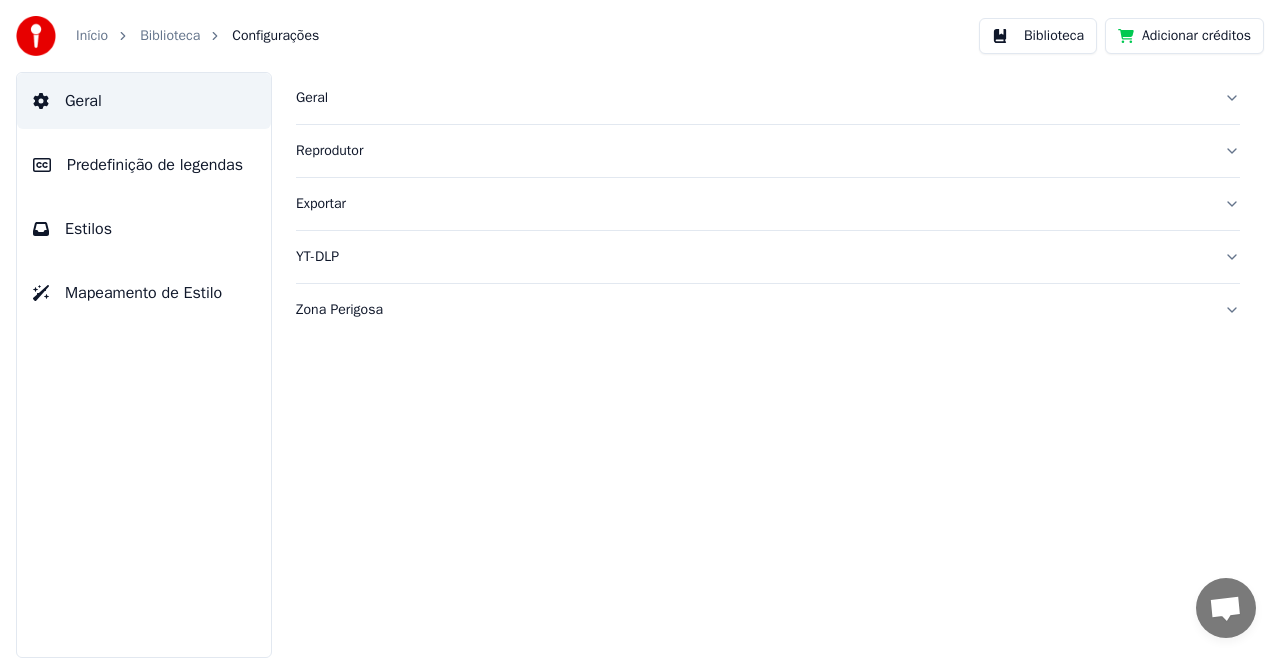 click on "Exportar" at bounding box center (768, 204) 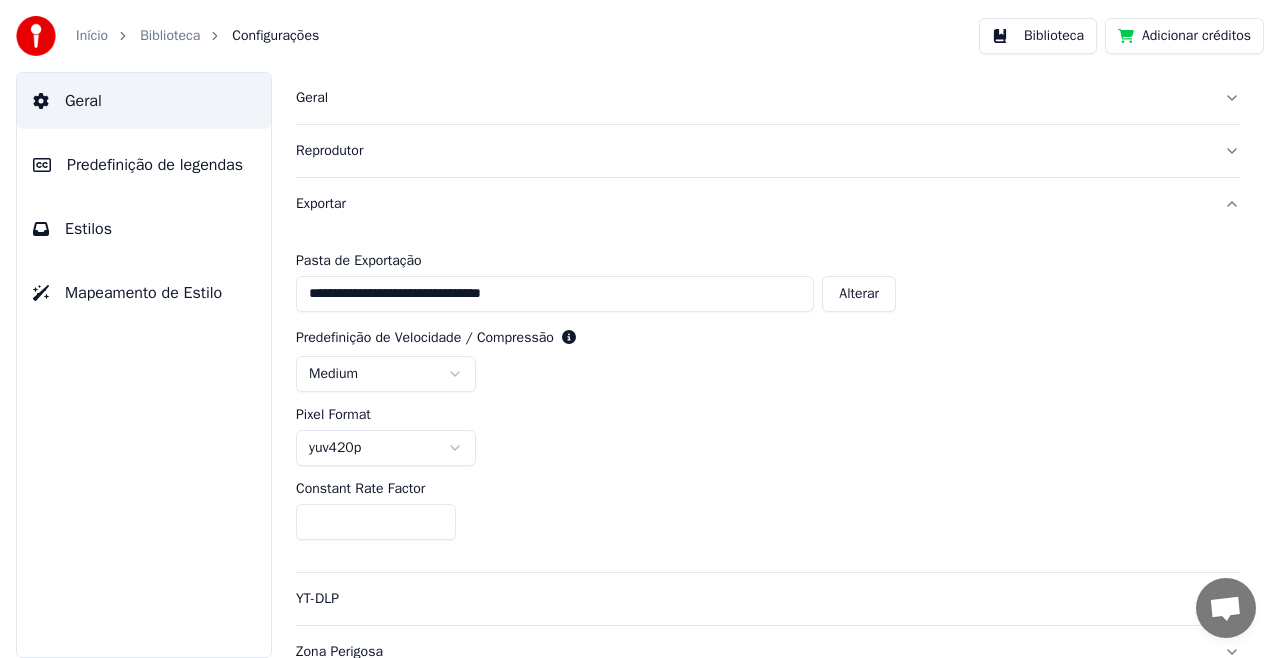 click on "Alterar" at bounding box center [859, 294] 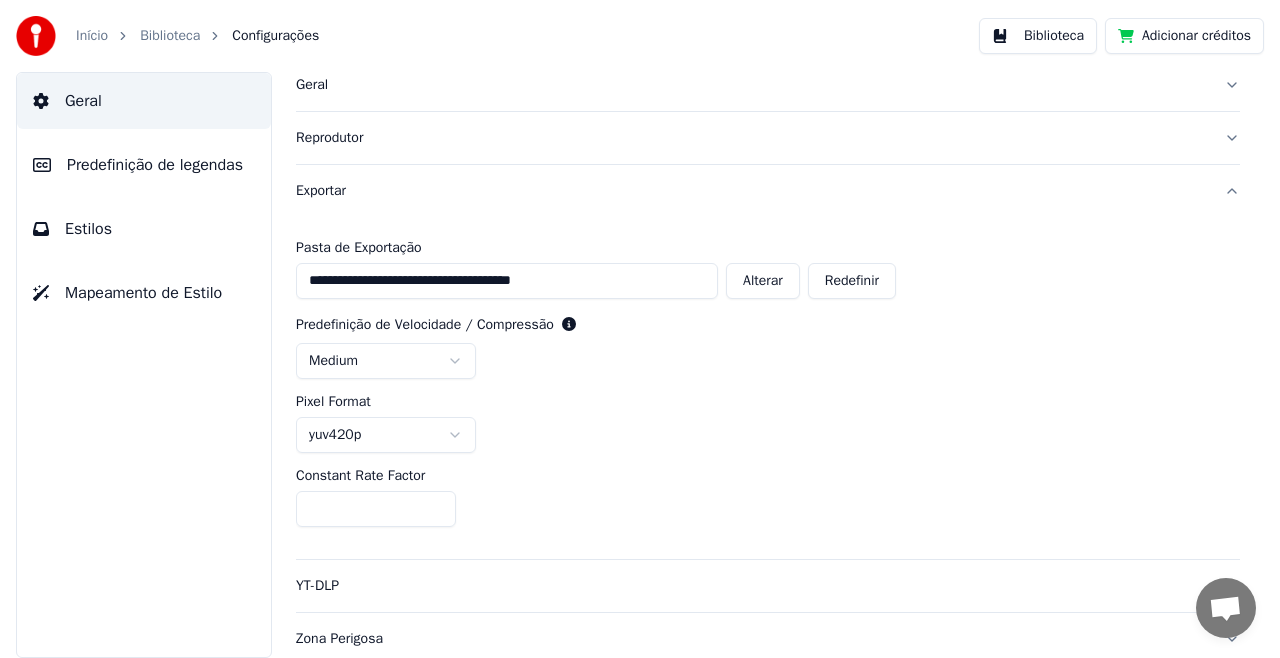 scroll, scrollTop: 20, scrollLeft: 0, axis: vertical 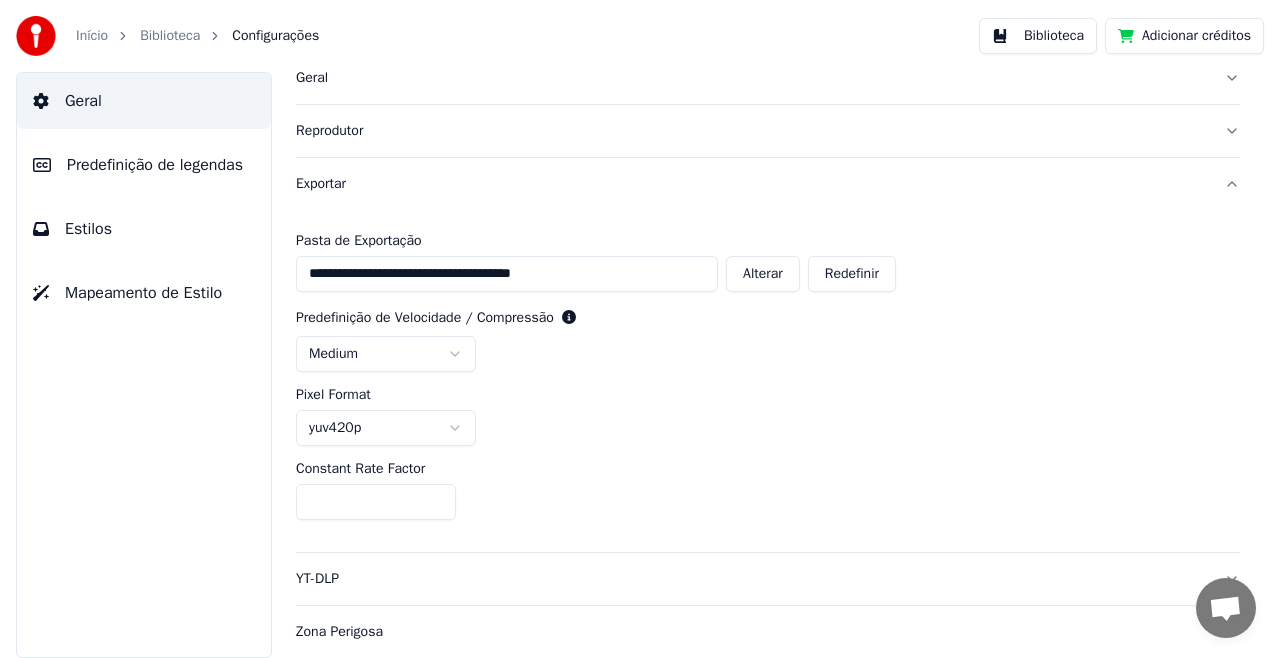 click on "Exportar" at bounding box center [768, 184] 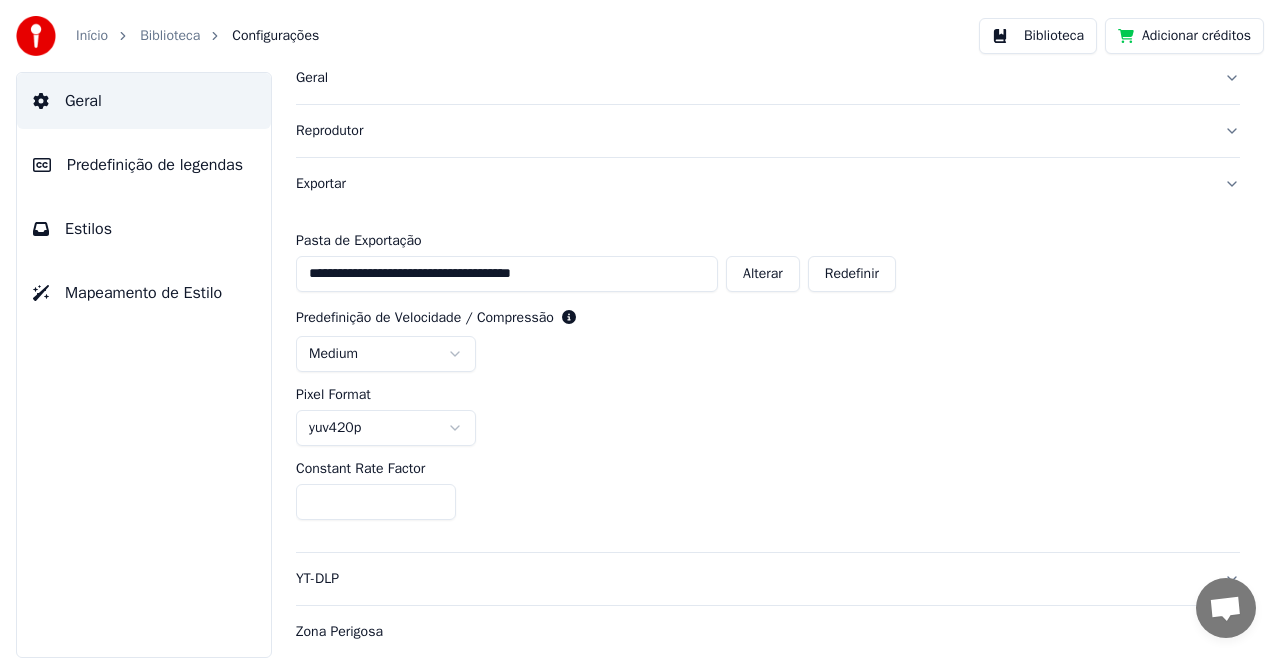 scroll, scrollTop: 0, scrollLeft: 0, axis: both 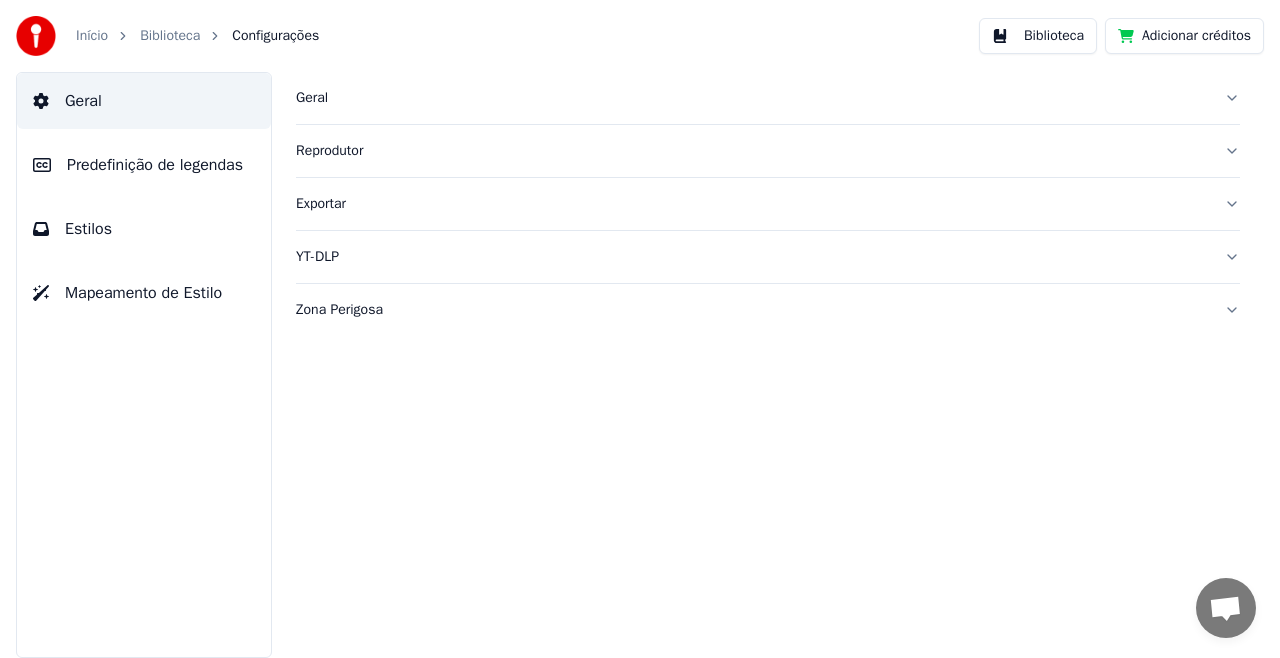 click on "YT-DLP" at bounding box center [768, 257] 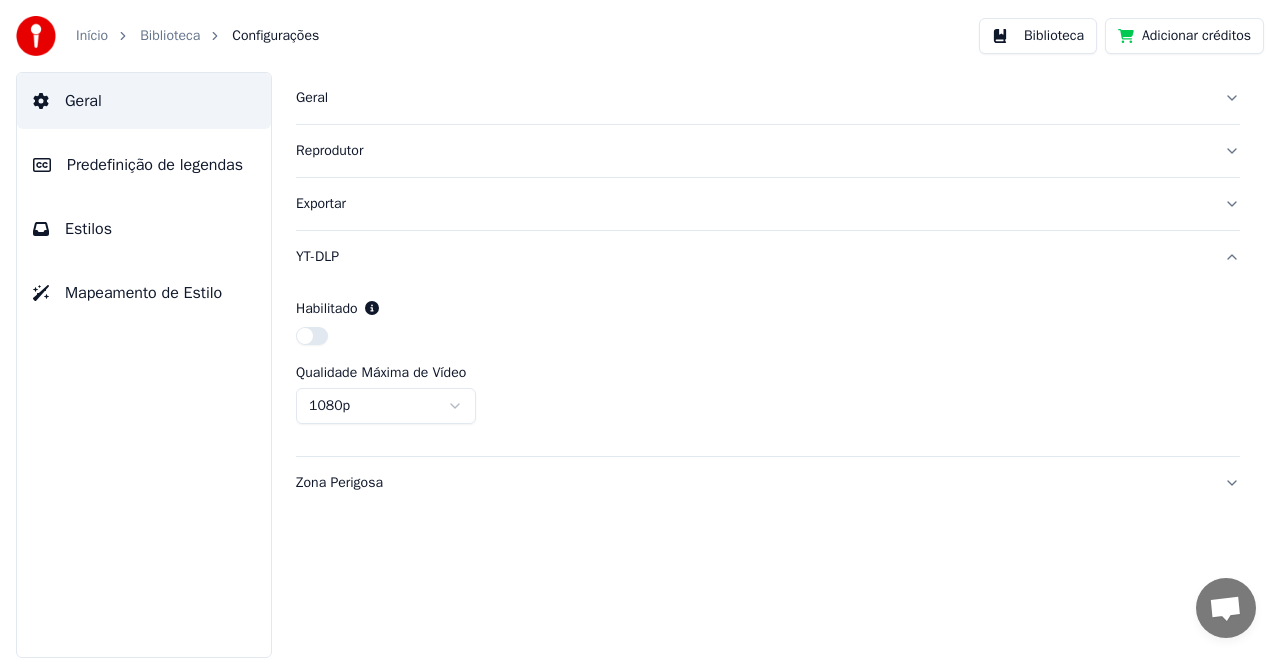 click on "Início Biblioteca Configurações Biblioteca Adicionar créditos Geral Predefinição de legendas Estilos Mapeamento de Estilo Geral Reprodutor Exportar YT-DLP Habilitado Qualidade Máxima de Vídeo 1080p Zona Perigosa" at bounding box center (640, 329) 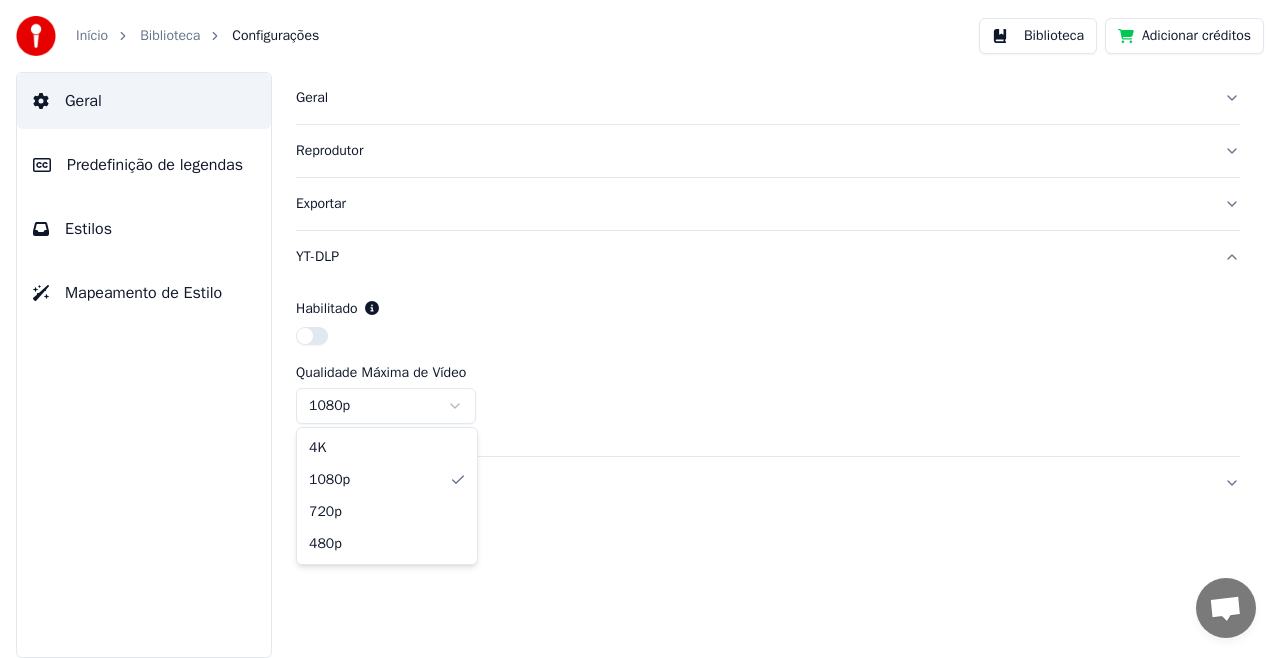 click on "Início Biblioteca Configurações Biblioteca Adicionar créditos Geral Predefinição de legendas Estilos Mapeamento de Estilo Geral Reprodutor Exportar YT-DLP Habilitado Qualidade Máxima de Vídeo 1080p Zona Perigosa 4K 1080p 720p 480p" at bounding box center [640, 329] 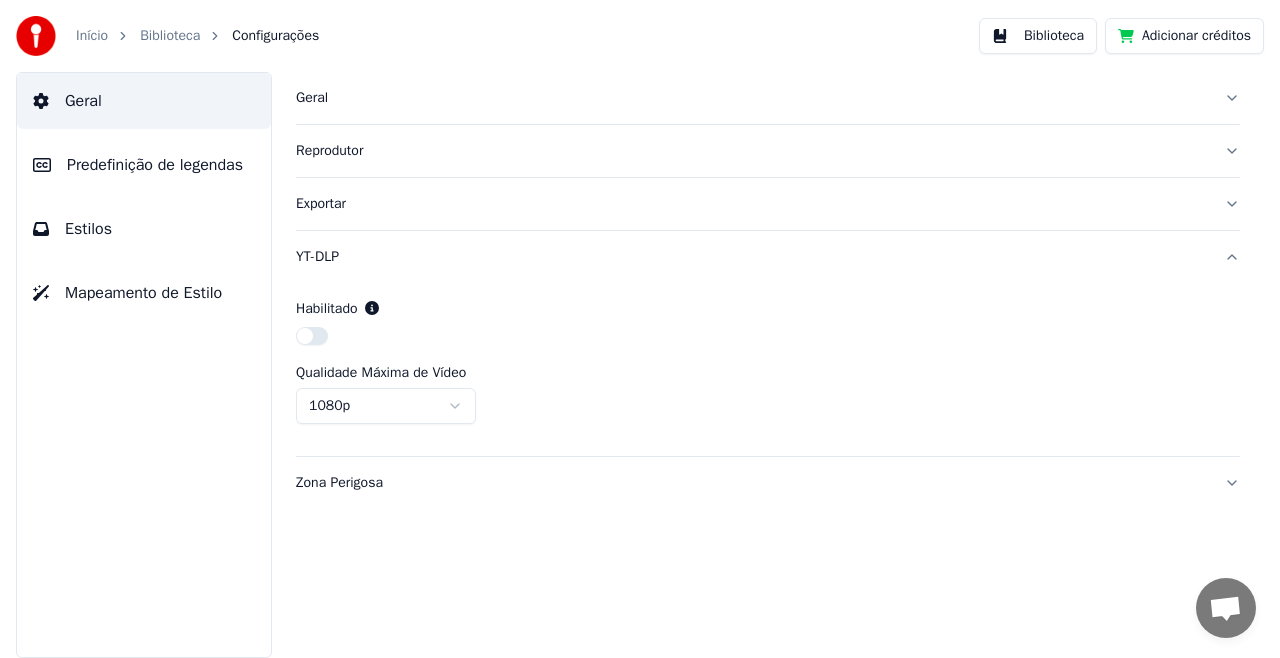 click on "YT-DLP" at bounding box center [768, 257] 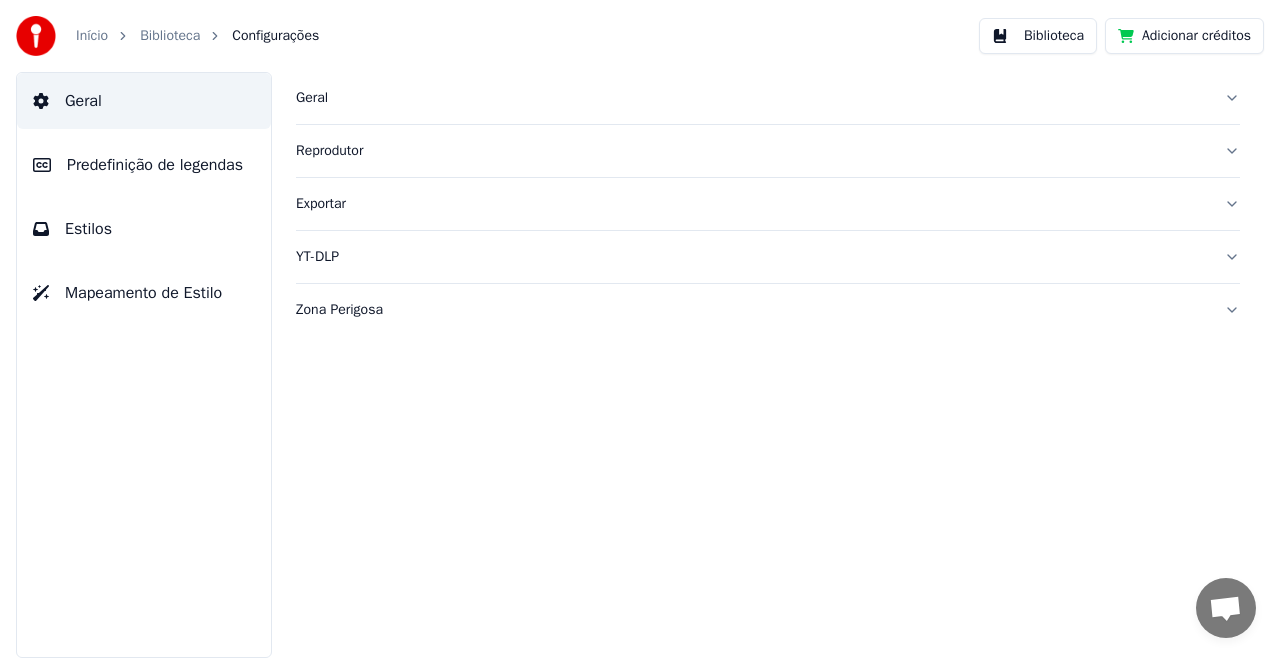 click on "Zona Perigosa" at bounding box center (768, 310) 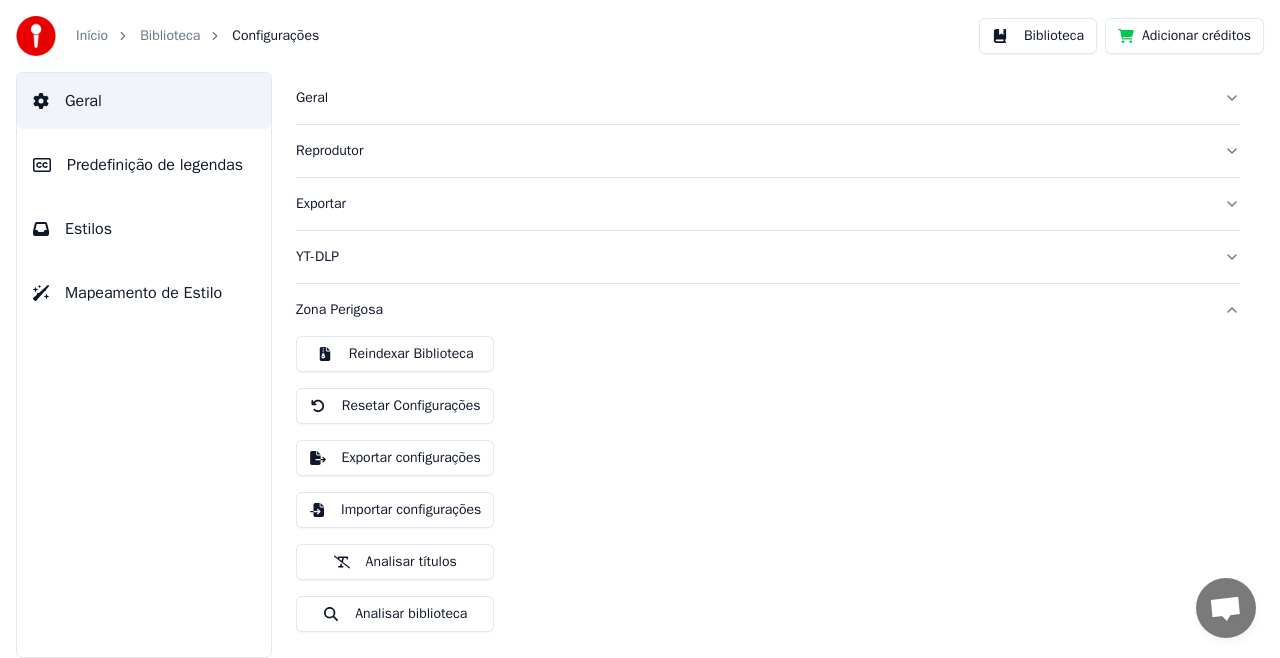 click on "Zona Perigosa" at bounding box center [768, 310] 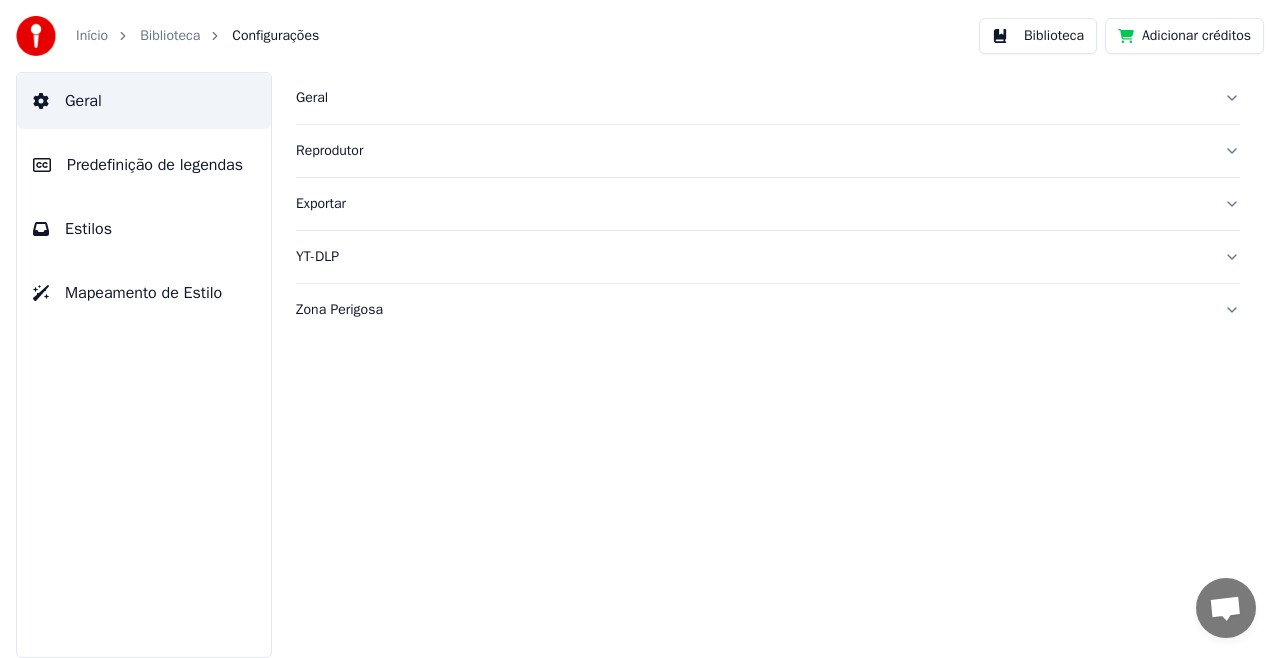 click on "Predefinição de legendas" at bounding box center (155, 165) 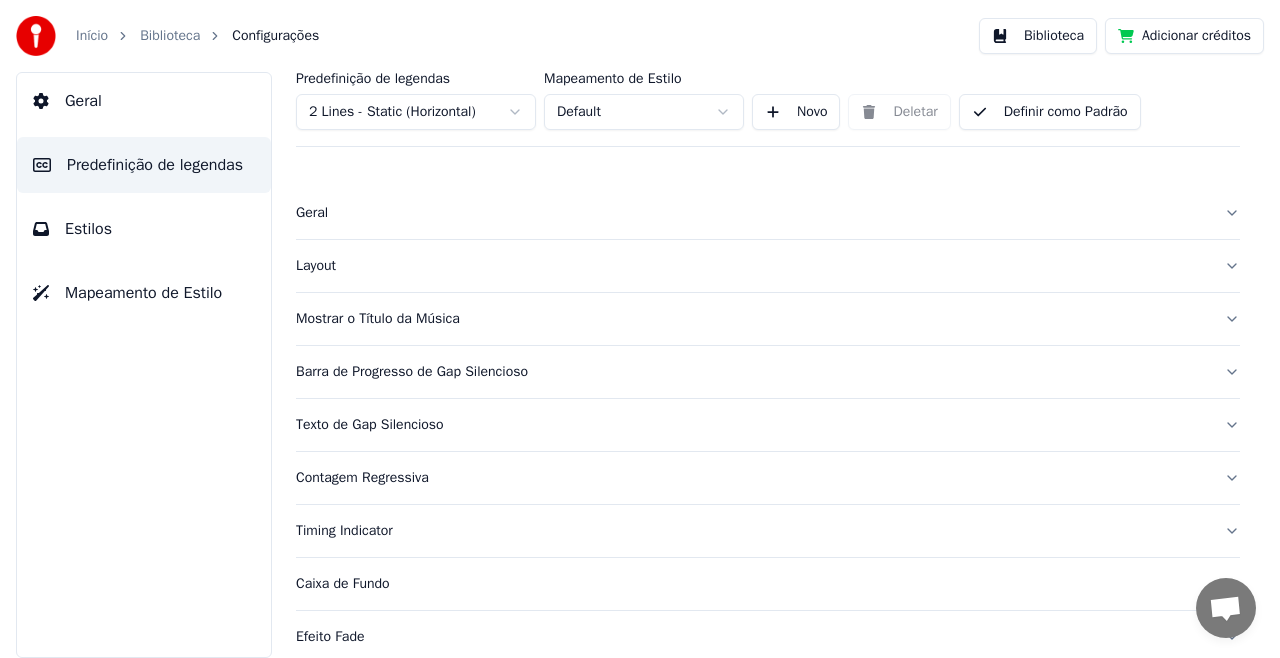 click on "Mapeamento de Estilo" at bounding box center [143, 293] 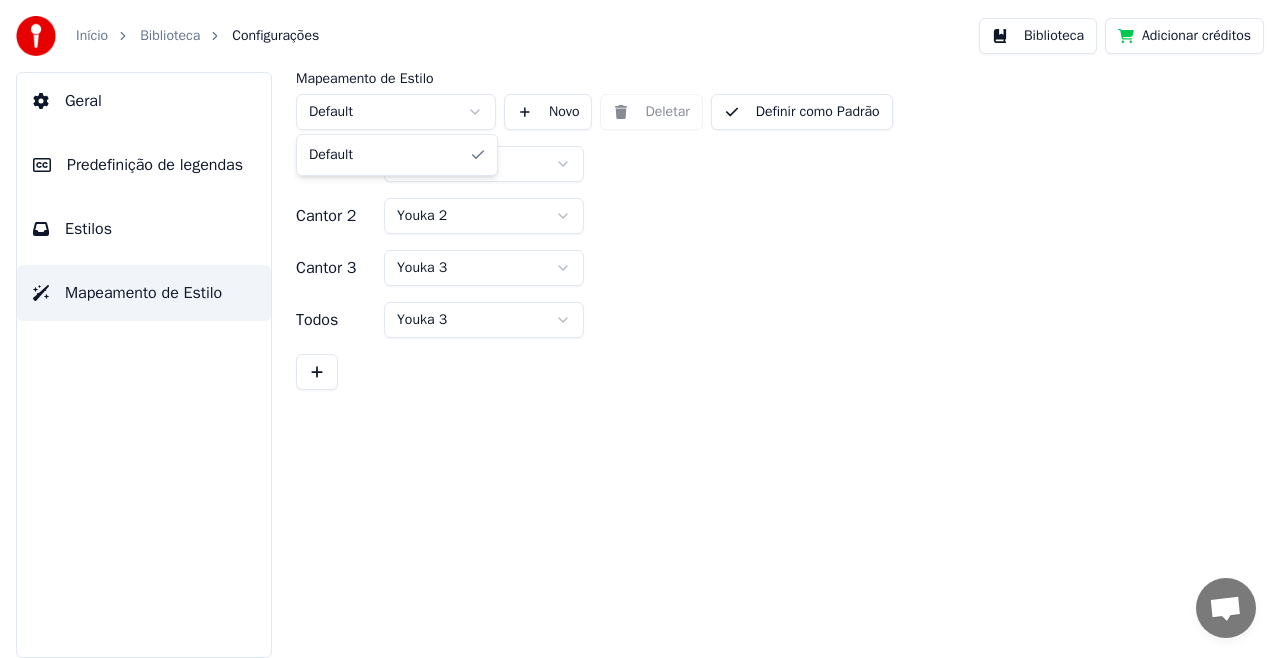 click on "Início Biblioteca Configurações Biblioteca Adicionar créditos Geral Predefinição de legendas Estilos Mapeamento de Estilo Mapeamento de Estilo Default Novo Deletar Definir como Padrão Cantor   1 Youka Cantor   2 Youka 2 Cantor   3 Youka 3 Todos Youka 3 Default" at bounding box center [640, 329] 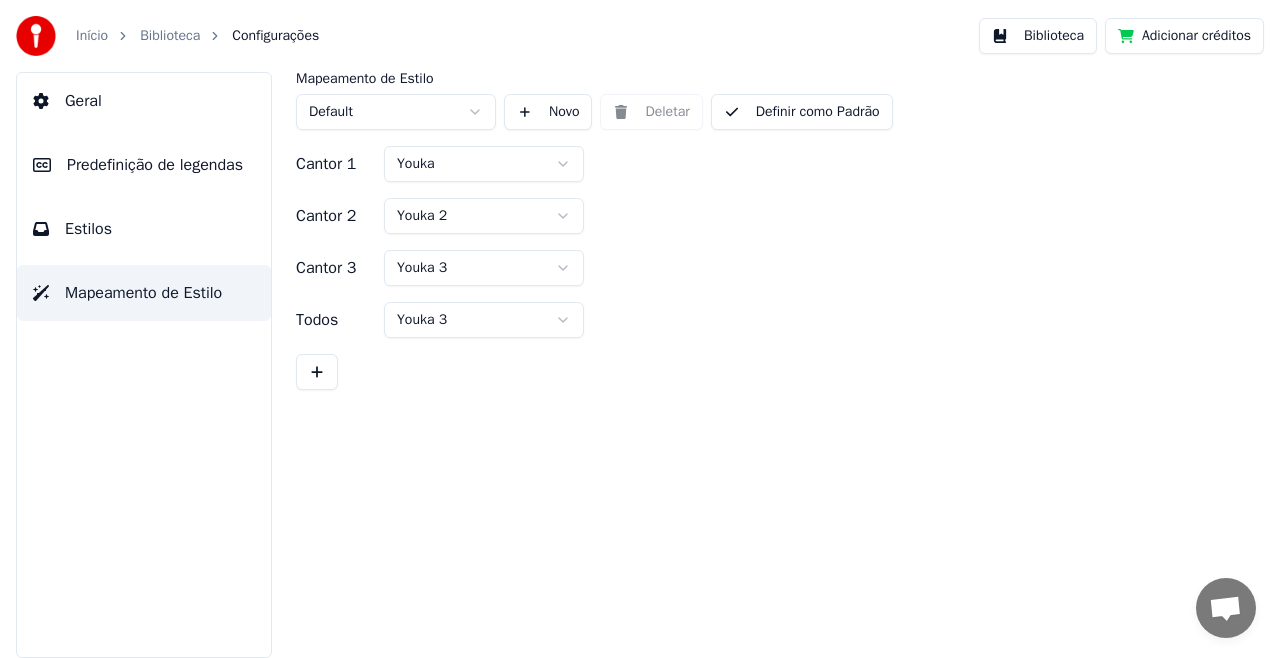 click on "Início Biblioteca Configurações Biblioteca Adicionar créditos Geral Predefinição de legendas Estilos Mapeamento de Estilo Mapeamento de Estilo Default Novo Deletar Definir como Padrão Cantor   1 Youka Cantor   2 Youka 2 Cantor   3 Youka 3 Todos Youka 3" at bounding box center [640, 329] 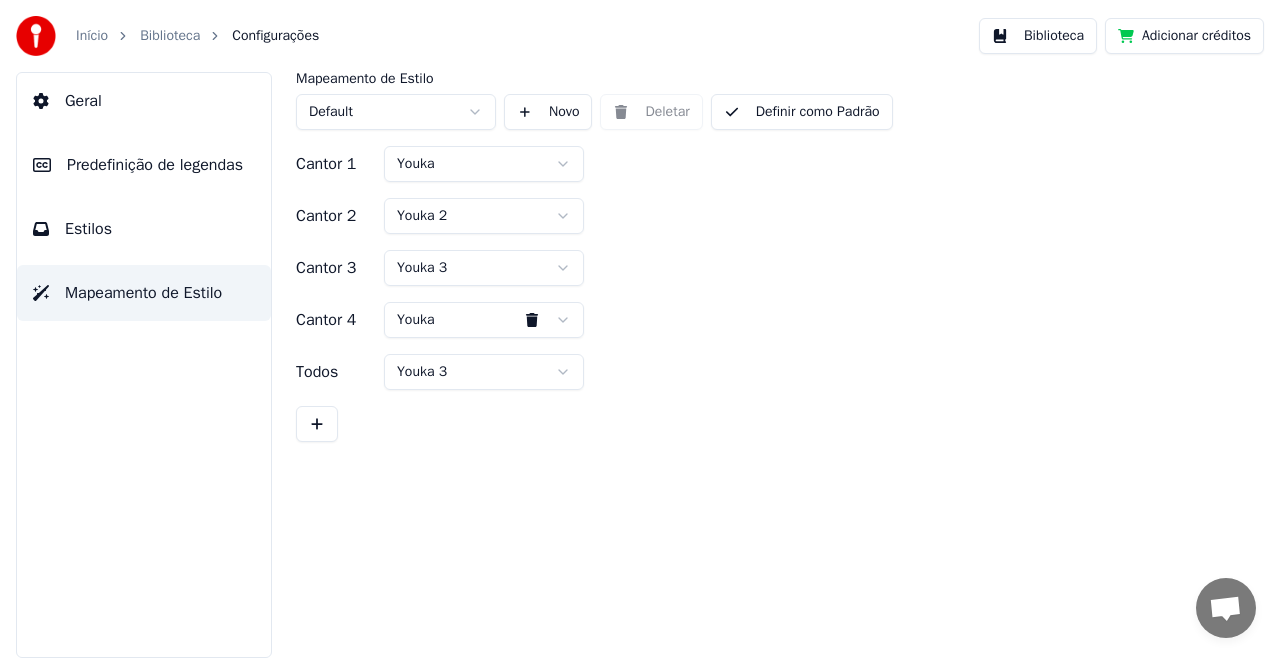 click at bounding box center (317, 424) 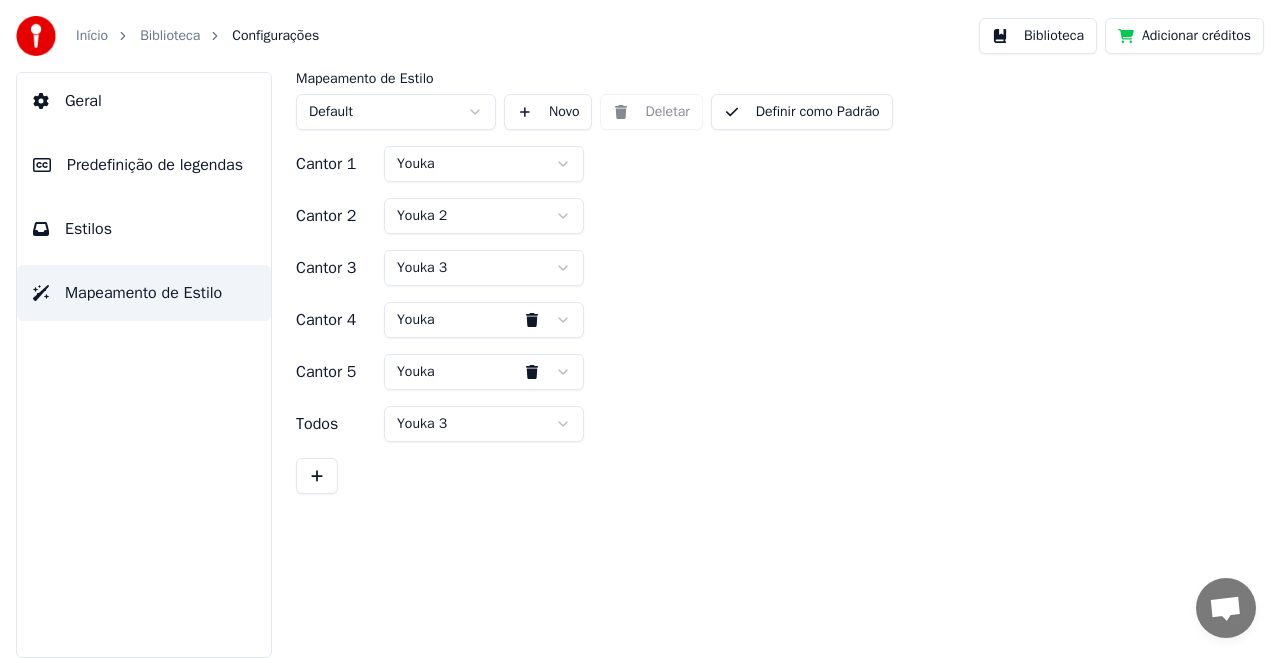 click at bounding box center (532, 320) 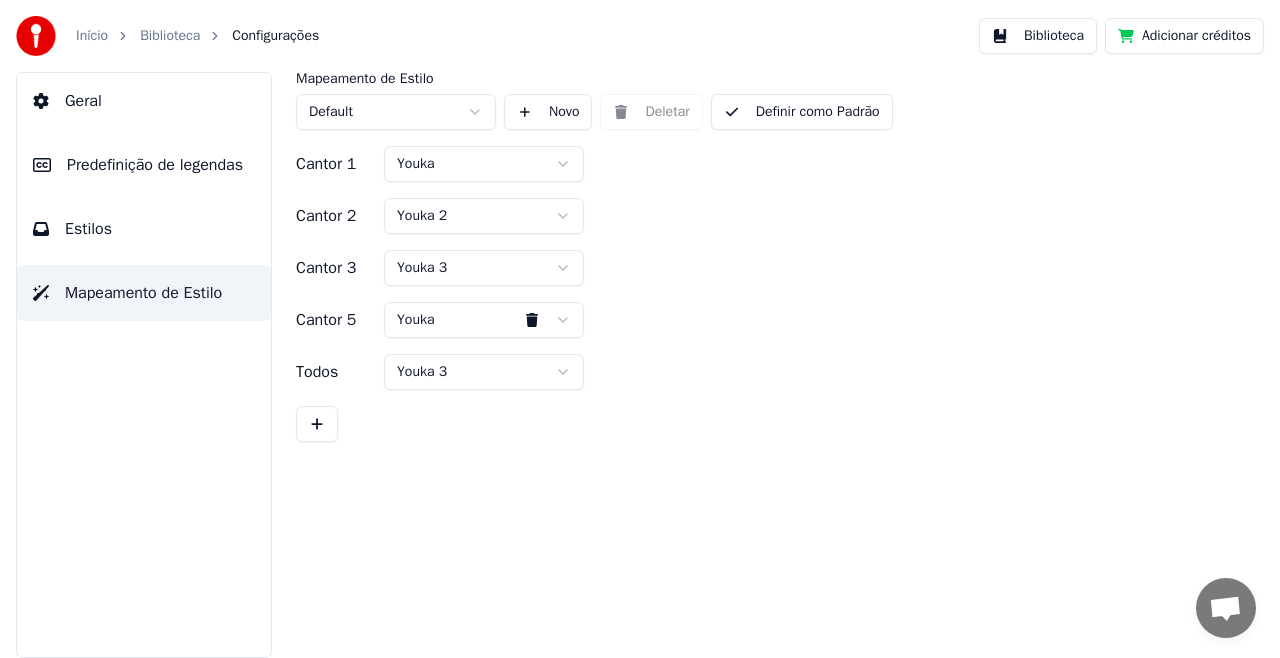click at bounding box center [532, 320] 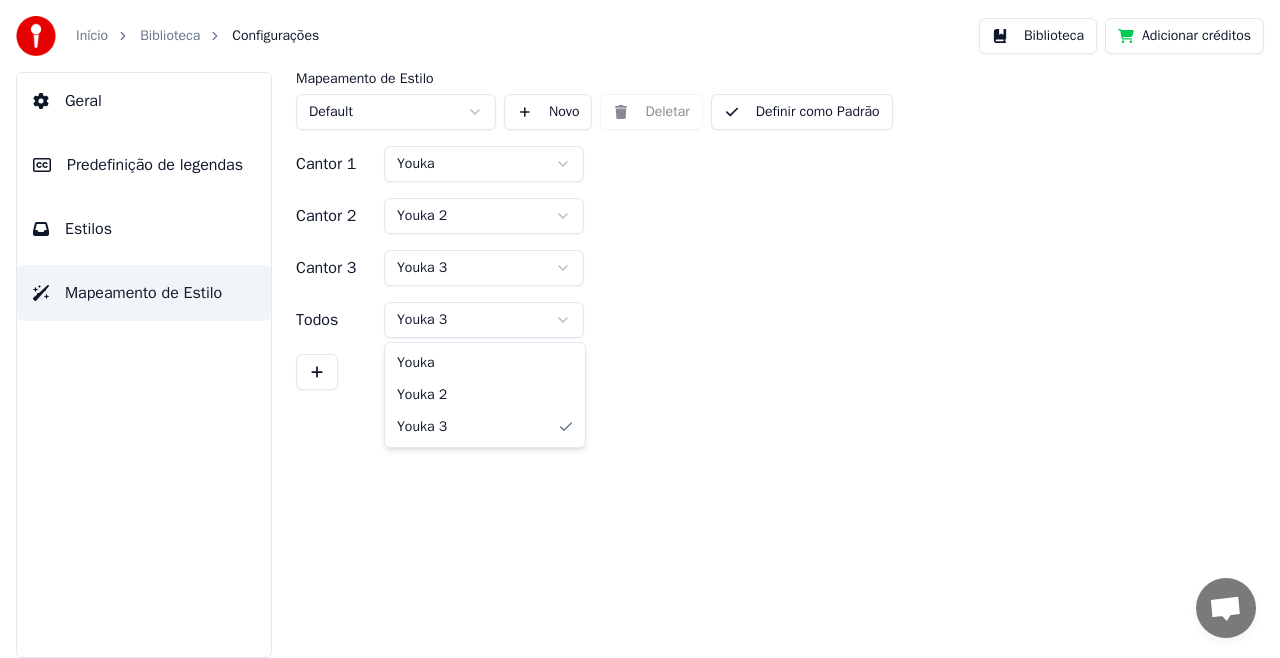 click on "Início Biblioteca Configurações Biblioteca Adicionar créditos Geral Predefinição de legendas Estilos Mapeamento de Estilo Mapeamento de Estilo Default Novo Deletar Definir como Padrão Cantor   1 Youka Cantor   2 Youka 2 Cantor   3 Youka 3 Todos Youka 3 Youka Youka 2 Youka 3" at bounding box center [640, 329] 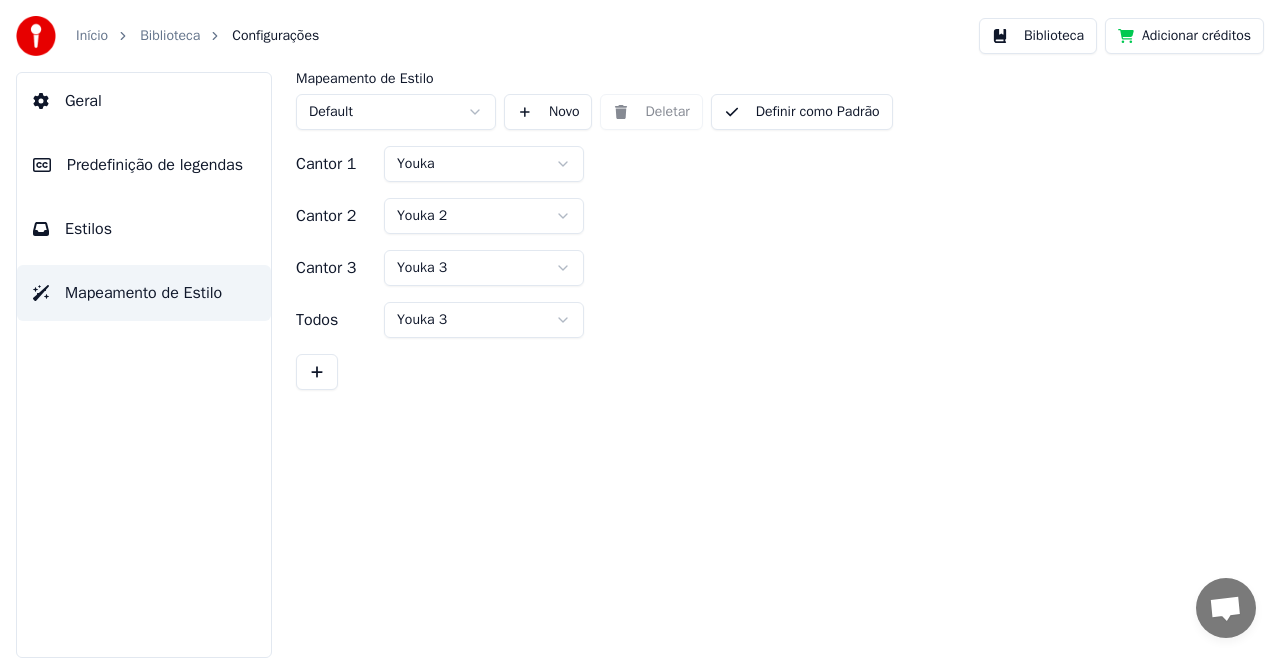 click on "Início Biblioteca Configurações Biblioteca Adicionar créditos Geral Predefinição de legendas Estilos Mapeamento de Estilo Mapeamento de Estilo Default Novo Deletar Definir como Padrão Cantor   1 Youka Cantor   2 Youka 2 Cantor   3 Youka 3 Todos Youka 3" at bounding box center (640, 329) 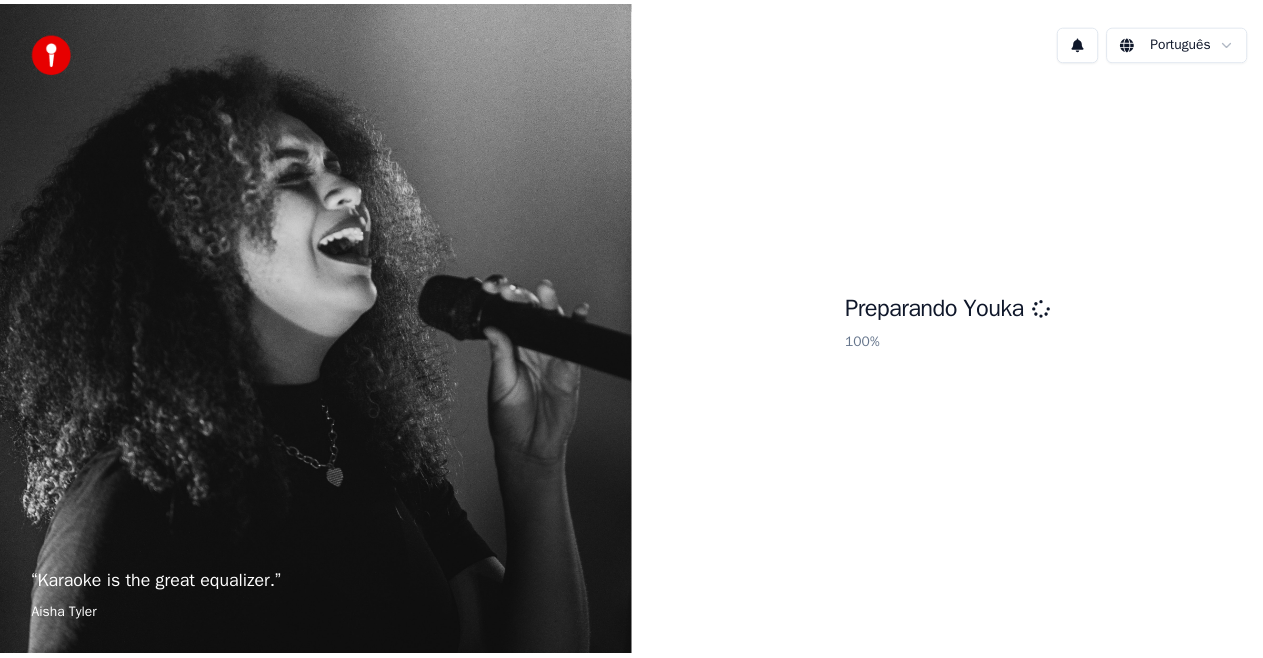 scroll, scrollTop: 0, scrollLeft: 0, axis: both 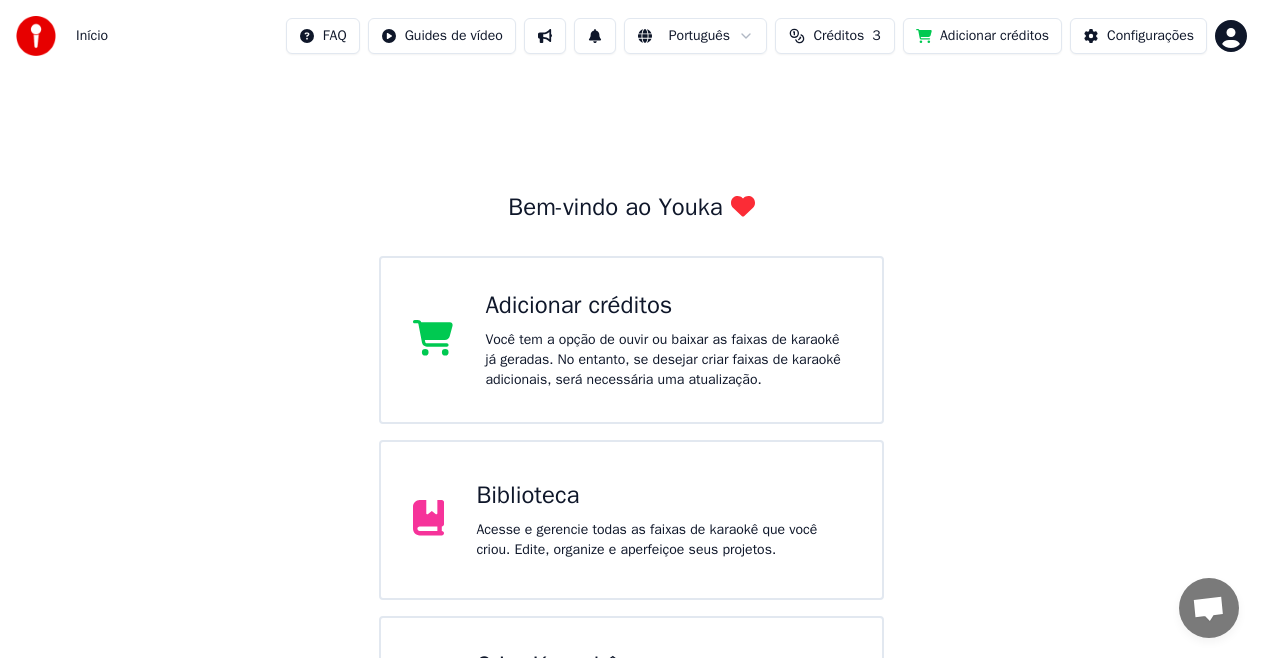 click on "Créditos" at bounding box center (838, 36) 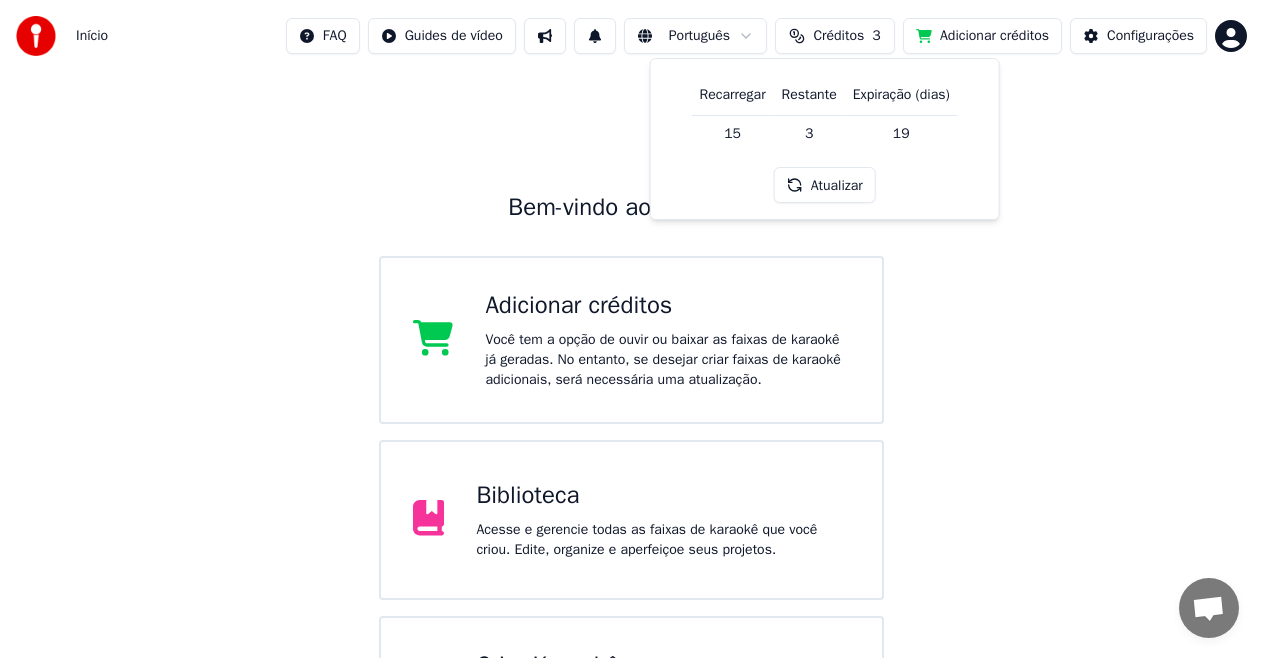 click on "Recarregar" at bounding box center [733, 95] 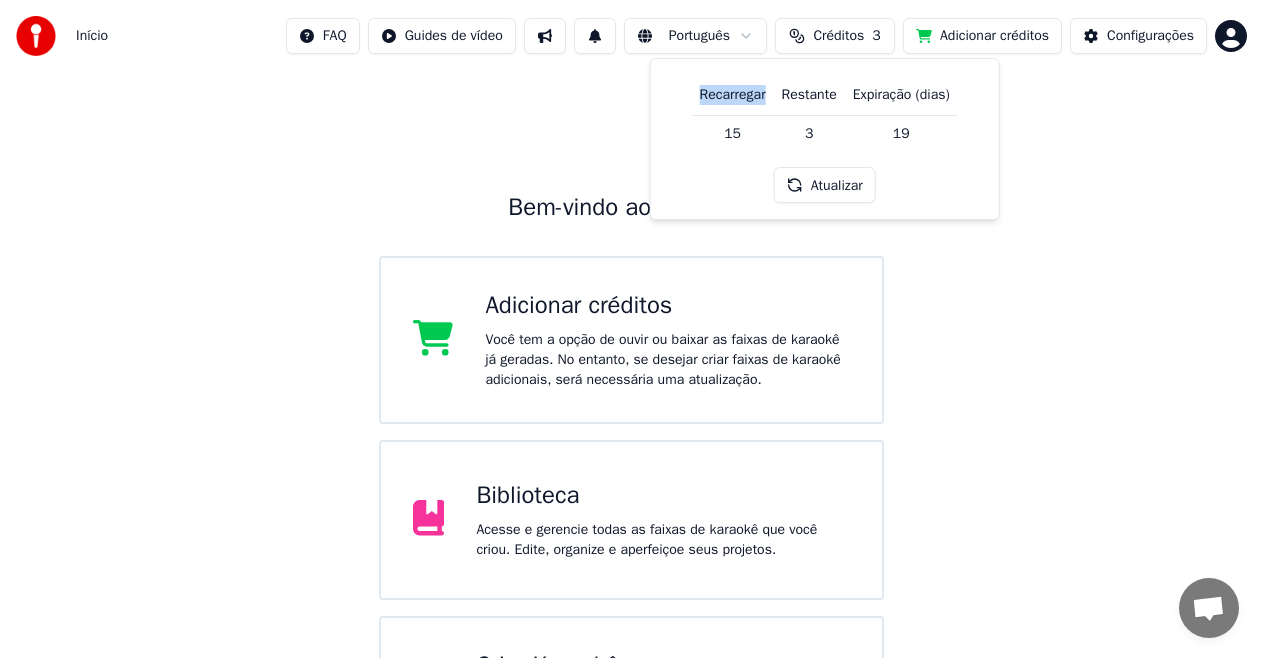 click on "Recarregar" at bounding box center [733, 95] 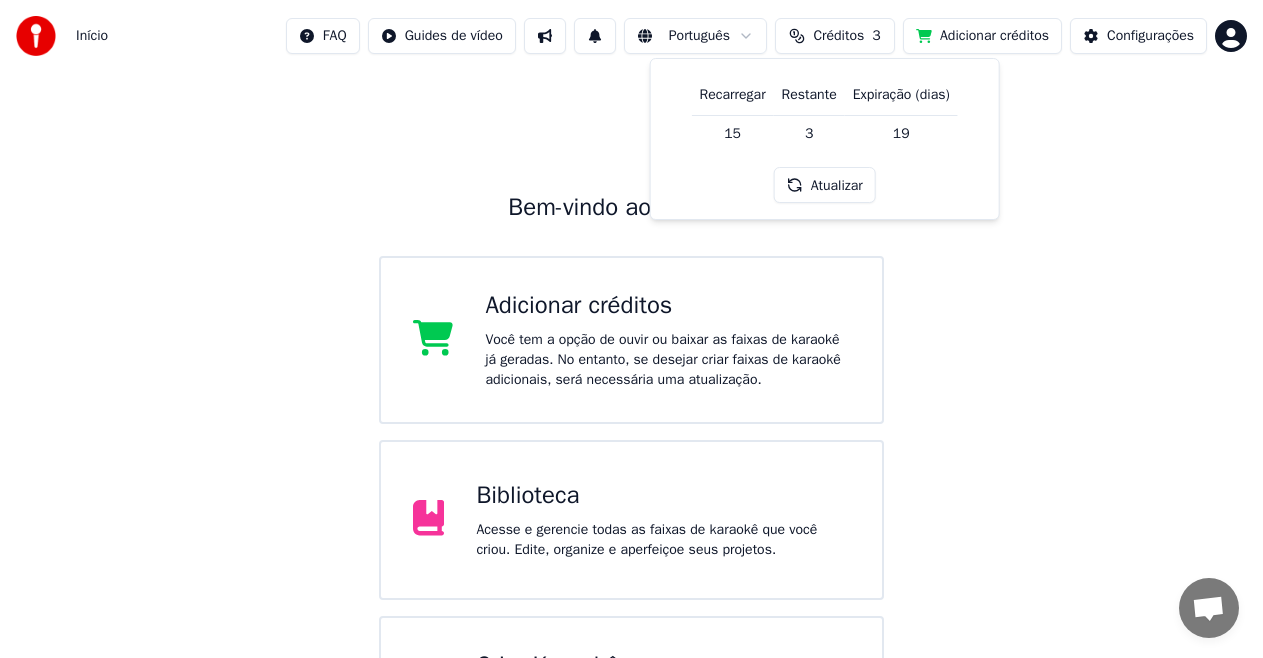 click on "Recarregar Restante Expiração (dias) 15 3 19 Atualizar" at bounding box center (825, 139) 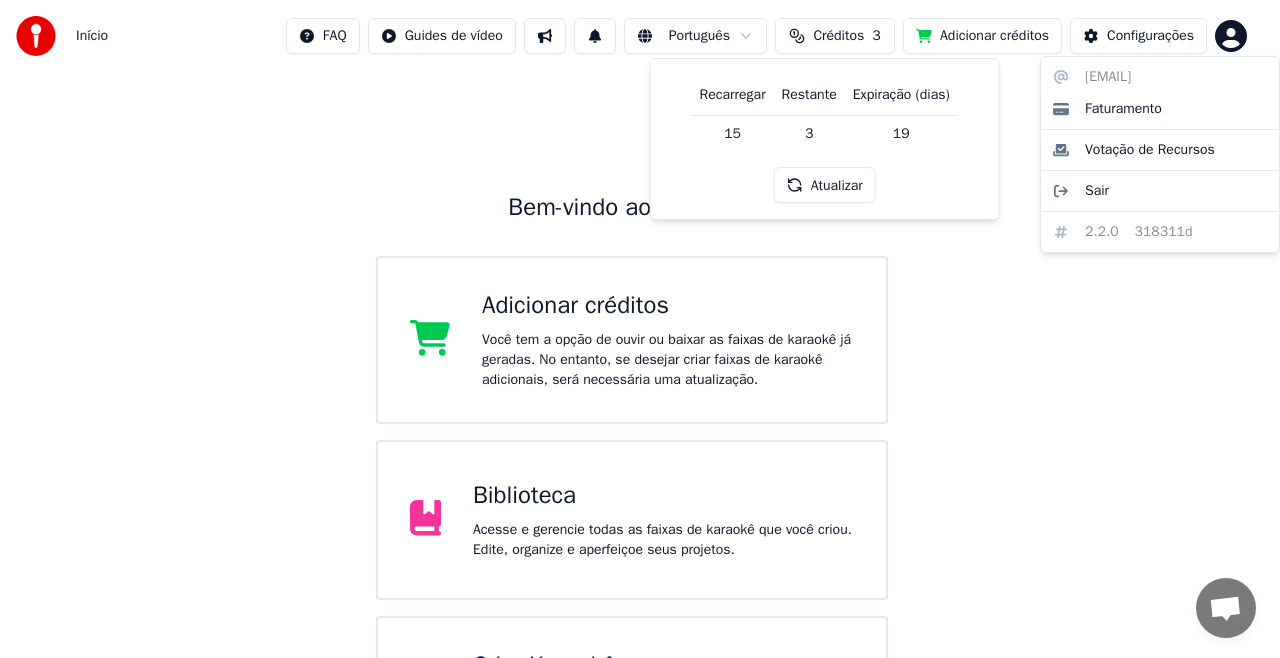 click on "Início FAQ Guides de vídeo Português Créditos 3 Adicionar créditos Configurações Bem-vindo ao Youka Adicionar créditos Você tem a opção de ouvir ou baixar as faixas de karaokê já geradas. No entanto, se desejar criar faixas de karaokê adicionais, será necessária uma atualização. Biblioteca Acesse e gerencie todas as faixas de karaokê que você criou. Edite, organize e aperfeiçoe seus projetos. Criar Karaokê Crie karaokê a partir de arquivos de áudio ou vídeo (MP3, MP4 e mais), ou cole um URL para gerar instantaneamente um vídeo de karaokê com letras sincronizadas. Recarregar Restante Expiração (dias) 15 3 19 Atualizar [EMAIL] Faturamento Votação de Recursos Sair 2.2.0 318311d" at bounding box center (640, 392) 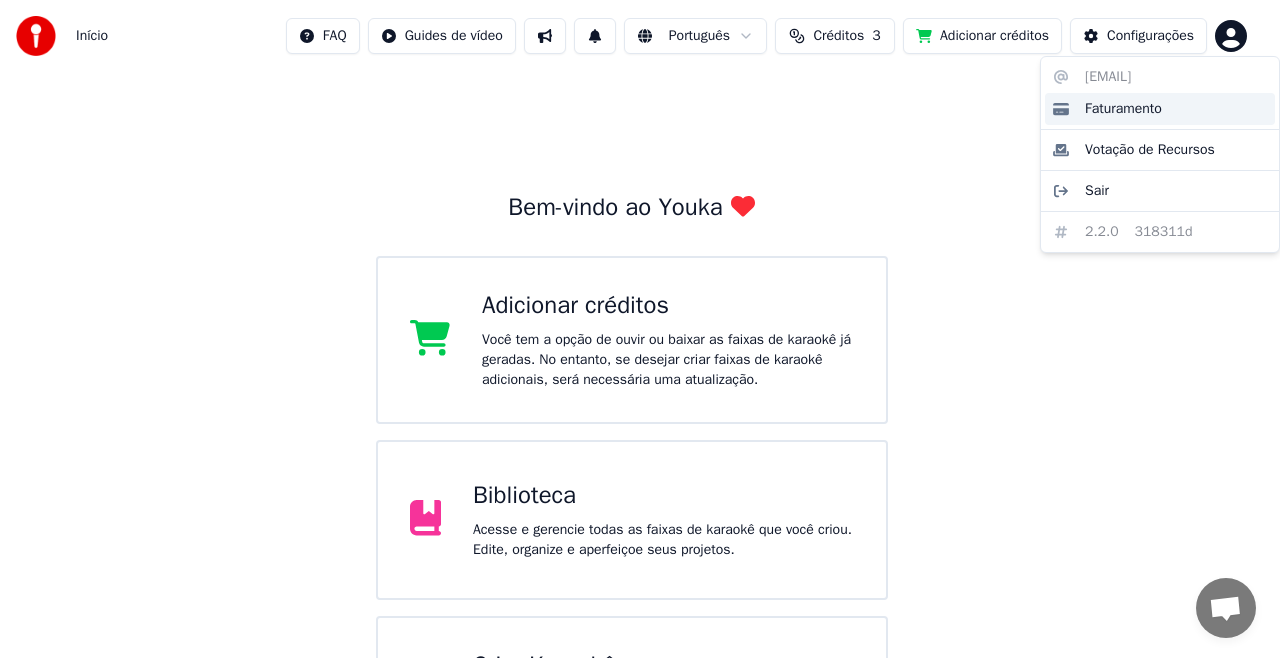 click on "Faturamento" at bounding box center (1123, 109) 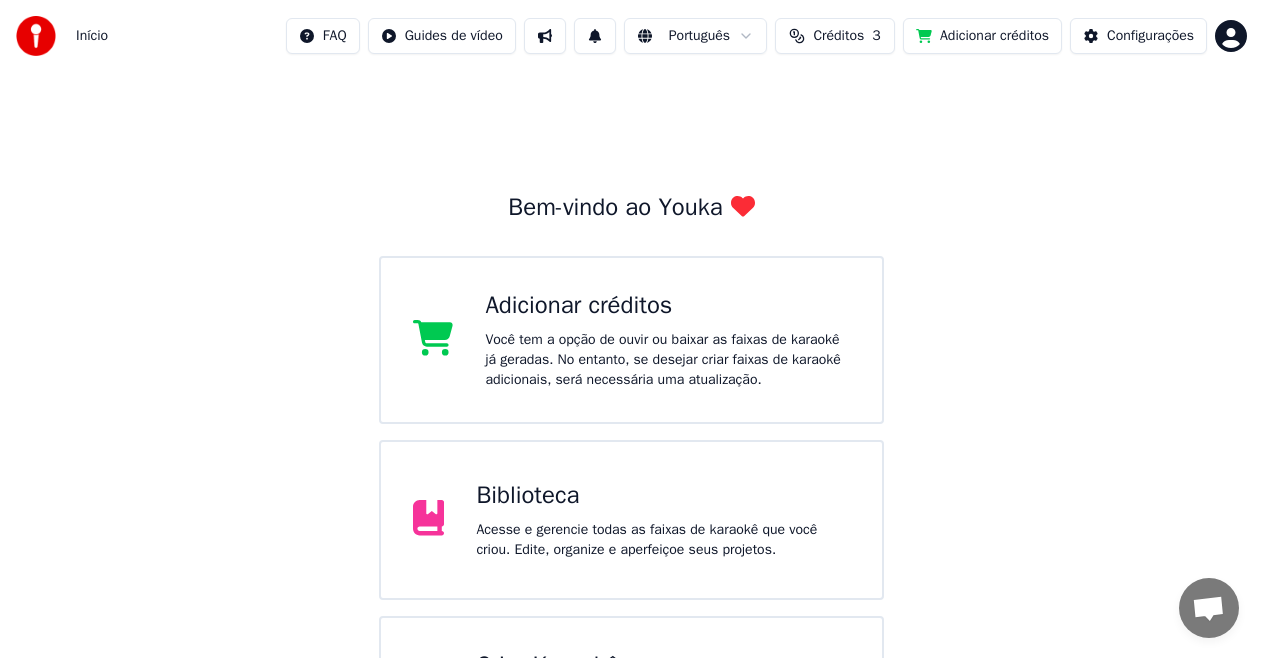 click on "Adicionar créditos" at bounding box center (982, 36) 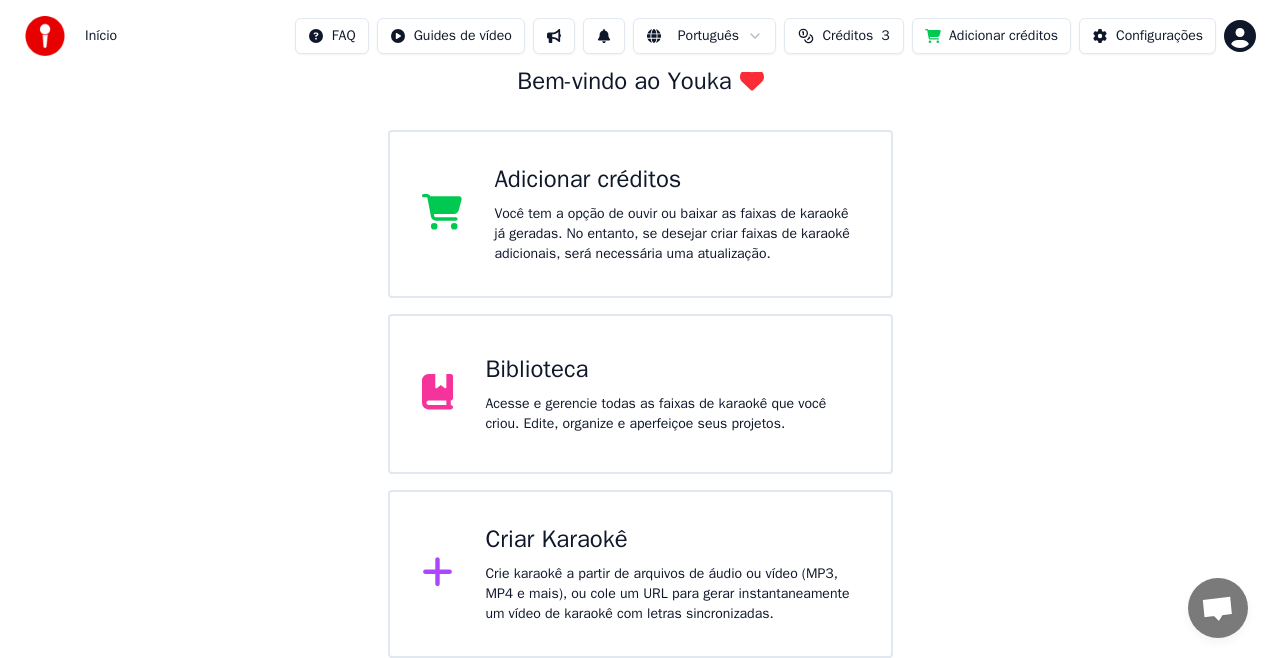 scroll, scrollTop: 0, scrollLeft: 0, axis: both 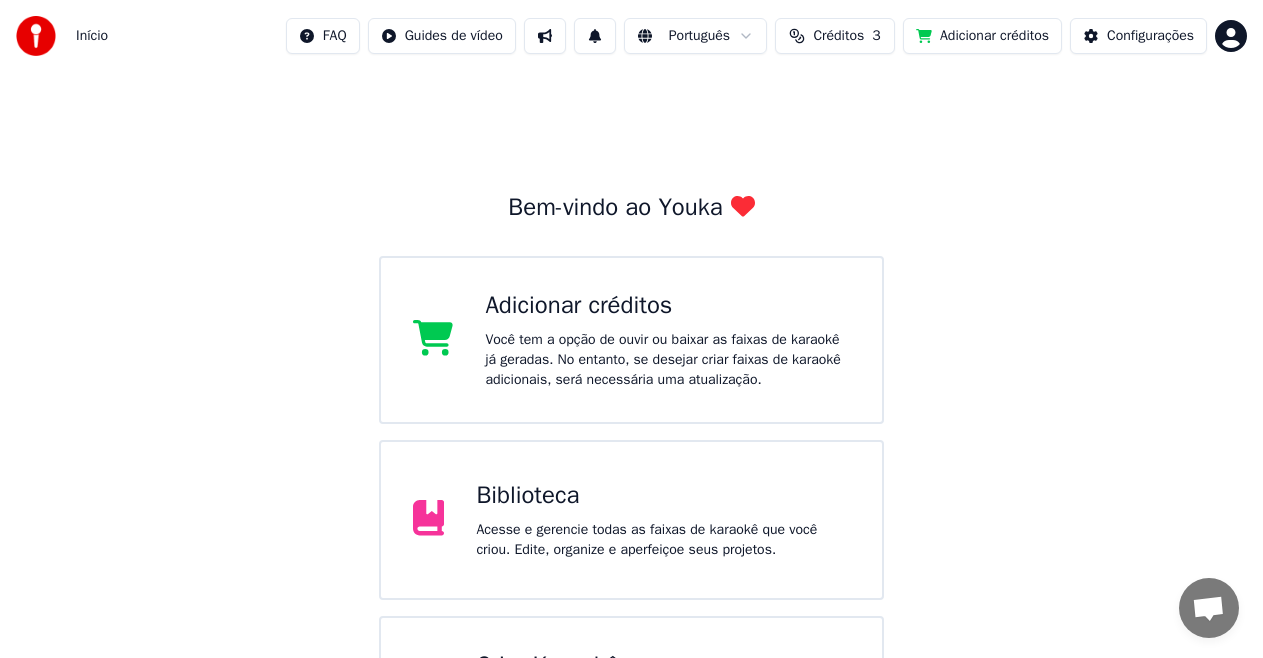 click on "Créditos" at bounding box center [838, 36] 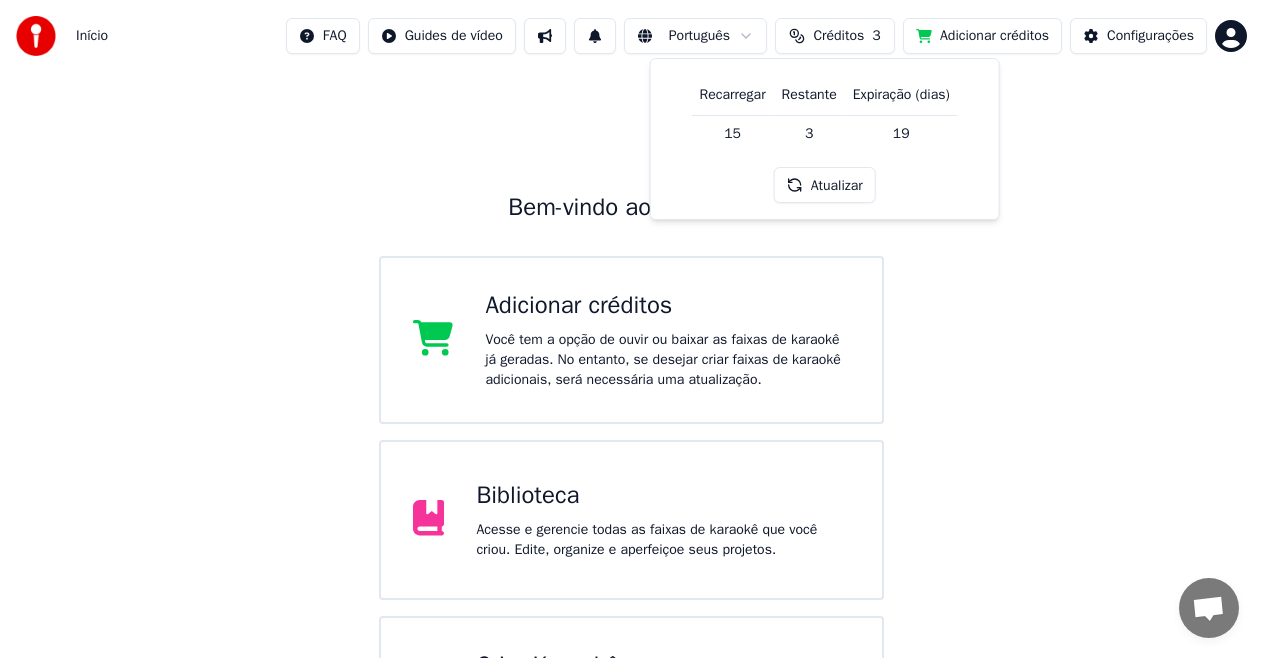 click on "Recarregar" at bounding box center [733, 95] 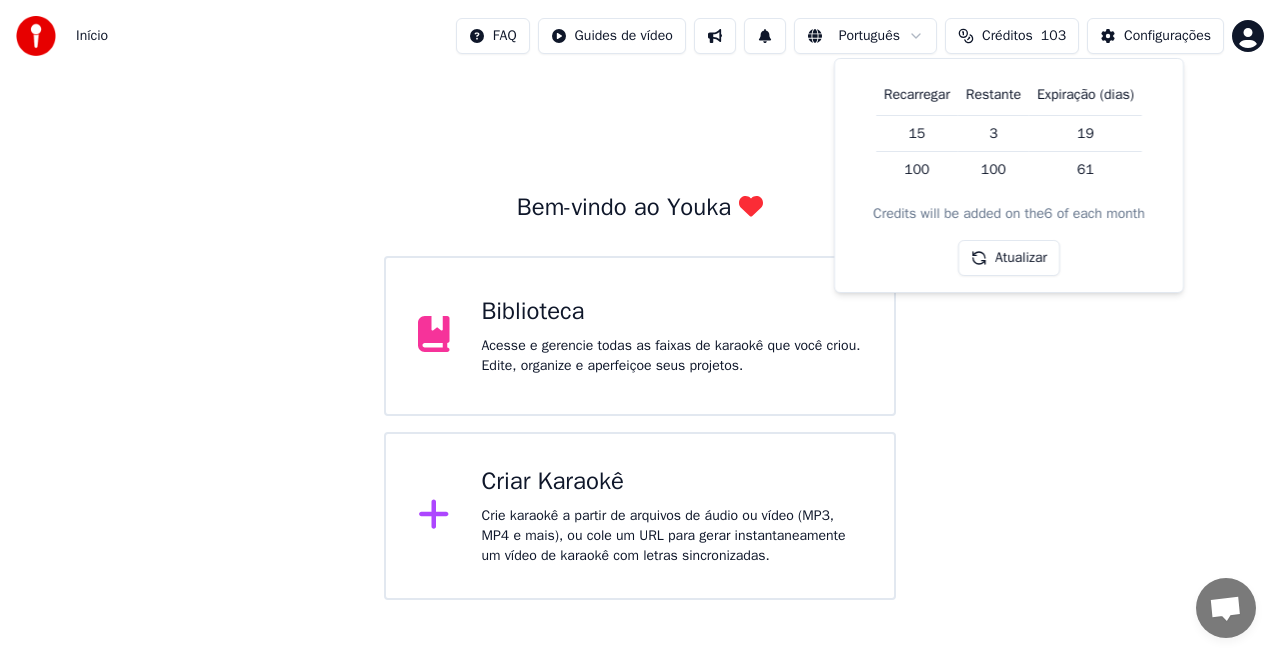 click on "Atualizar" at bounding box center (1009, 258) 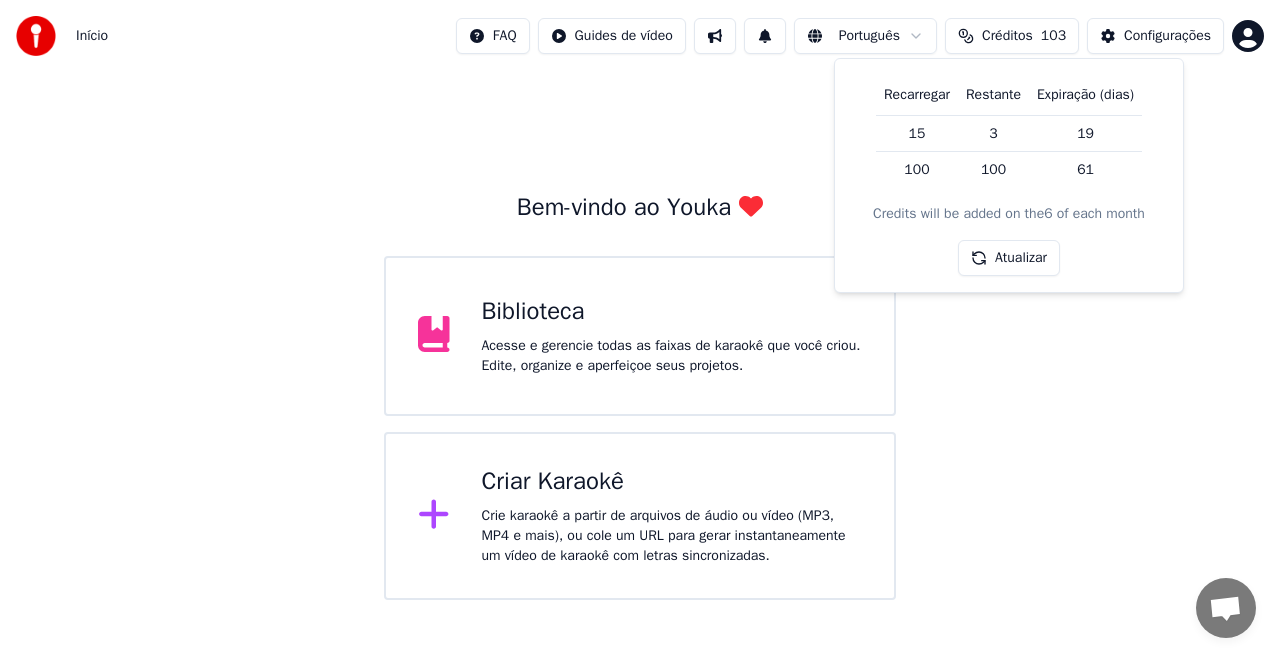 click on "Bem-vindo ao Youka Biblioteca Acesse e gerencie todas as faixas de karaokê que você criou. Edite, organize e aperfeiçoe seus projetos. Criar Karaokê Crie karaokê a partir de arquivos de áudio ou vídeo (MP3, MP4 e mais), ou cole um URL para gerar instantaneamente um vídeo de karaokê com letras sincronizadas." at bounding box center (640, 336) 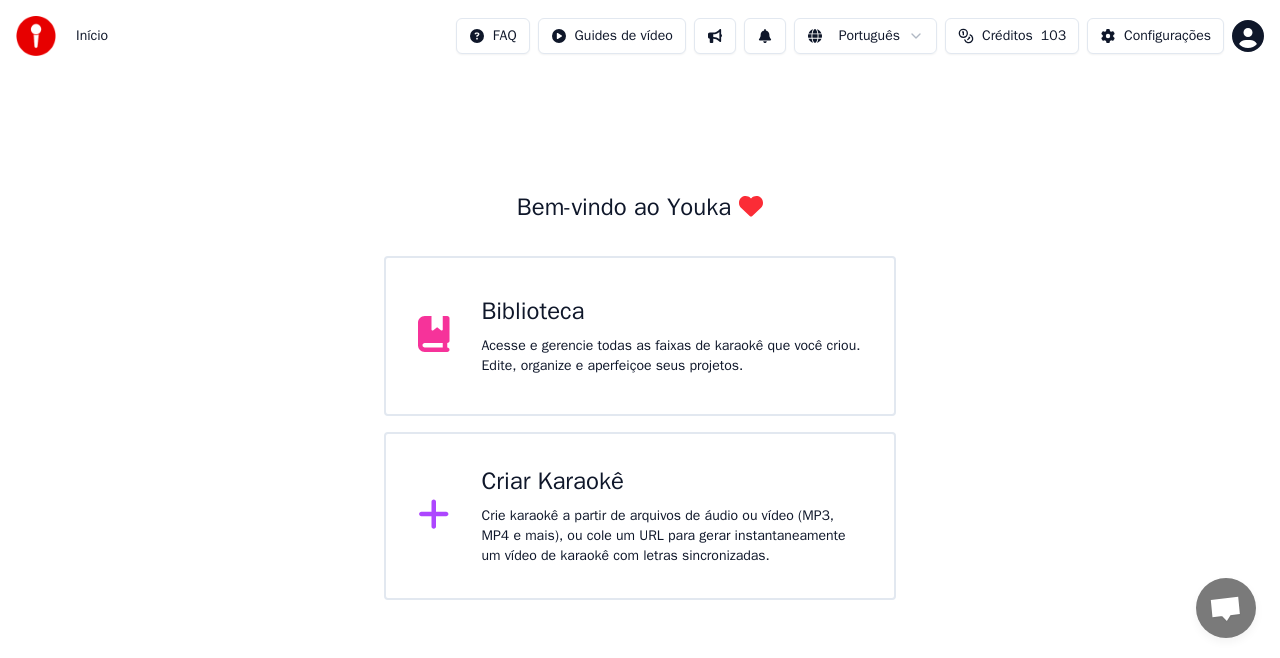 click on "Créditos" at bounding box center (1007, 36) 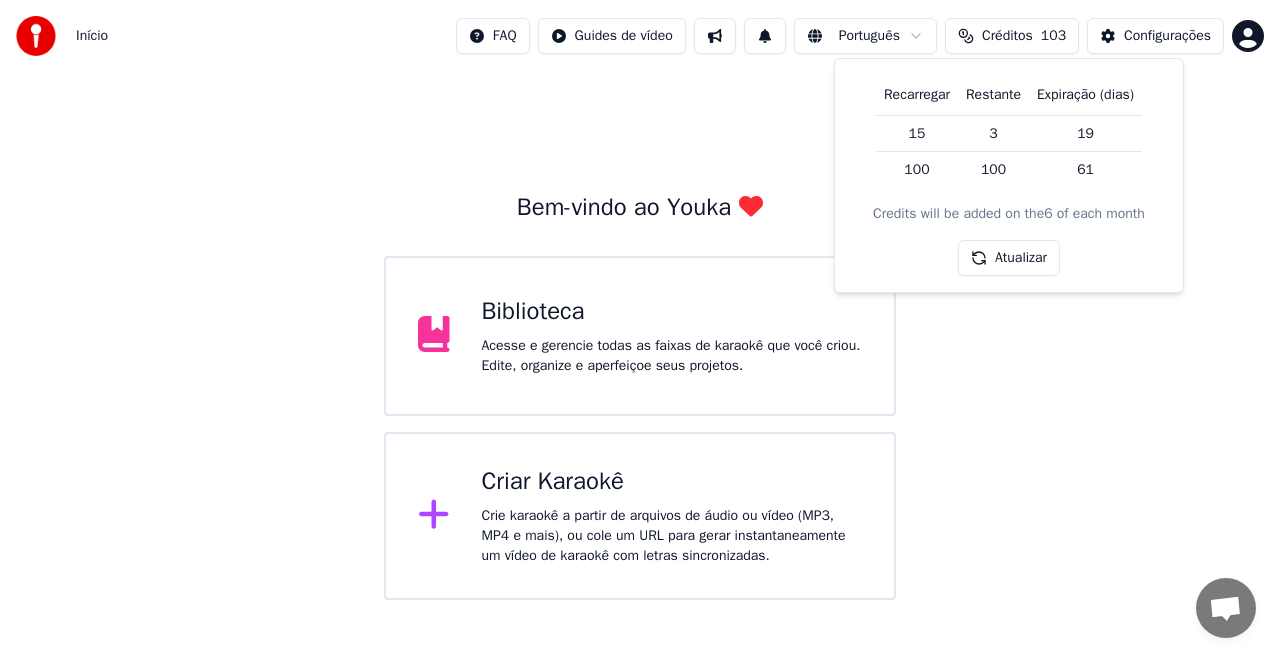 click on "Bem-vindo ao Youka Biblioteca Acesse e gerencie todas as faixas de karaokê que você criou. Edite, organize e aperfeiçoe seus projetos. Criar Karaokê Crie karaokê a partir de arquivos de áudio ou vídeo (MP3, MP4 e mais), ou cole um URL para gerar instantaneamente um vídeo de karaokê com letras sincronizadas." at bounding box center [640, 336] 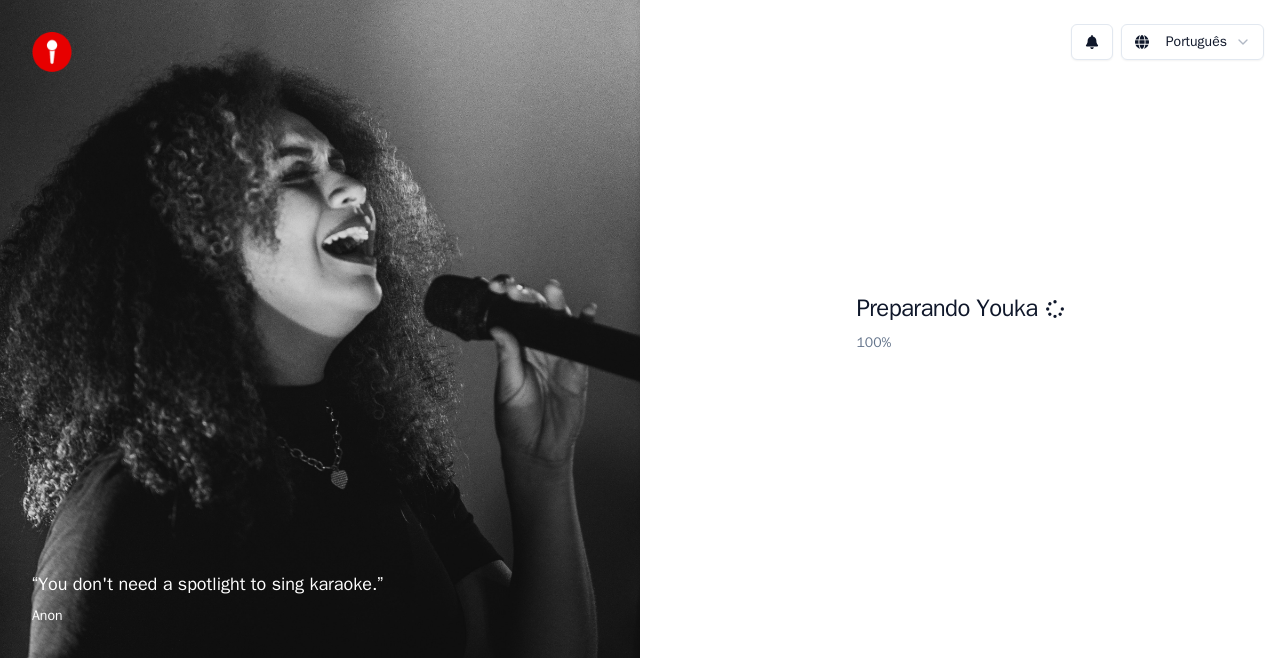 scroll, scrollTop: 0, scrollLeft: 0, axis: both 